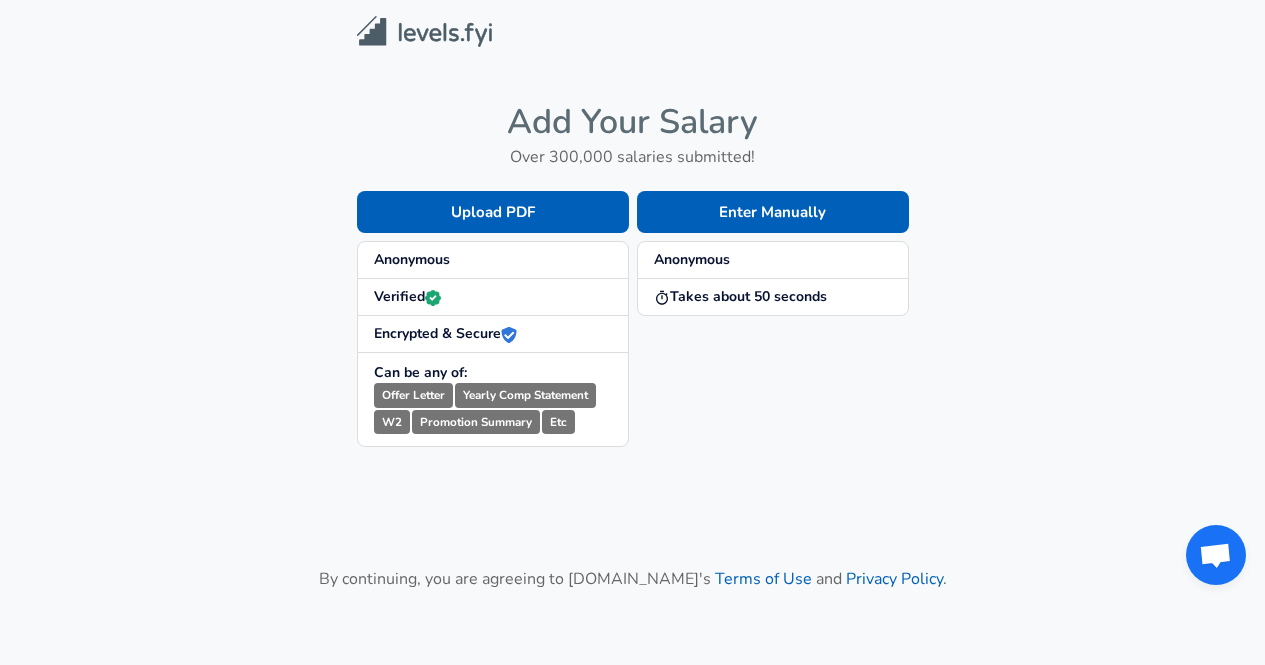 scroll, scrollTop: 0, scrollLeft: 0, axis: both 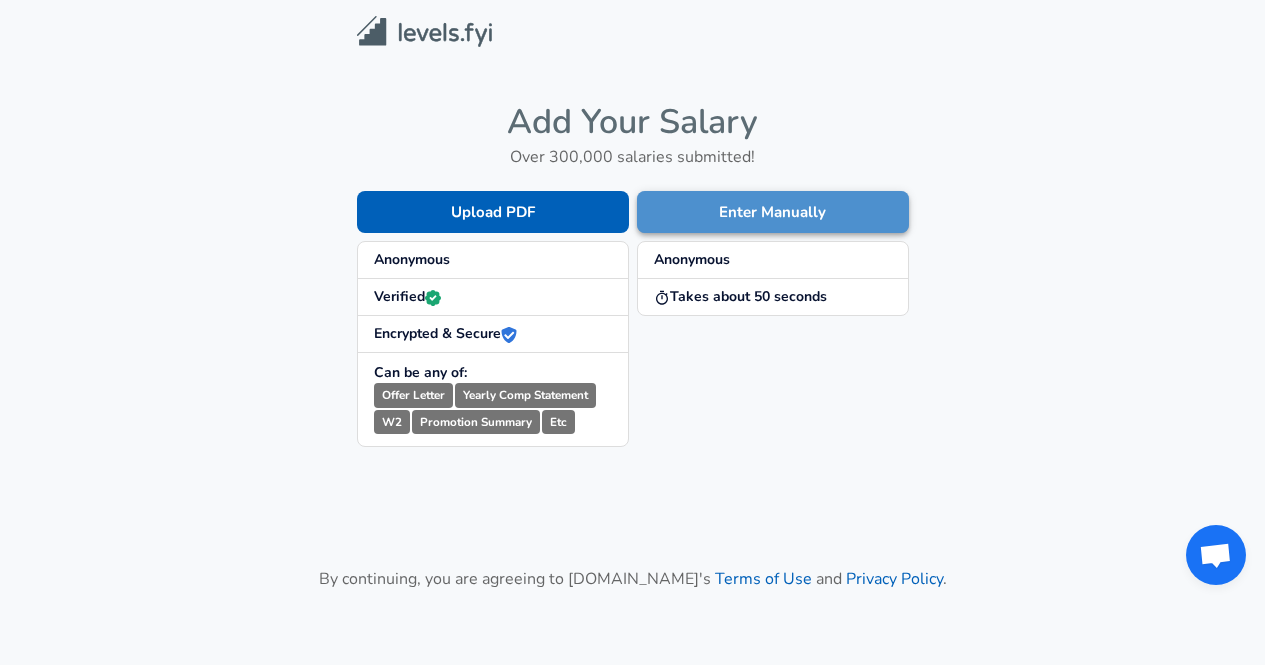 click on "Enter Manually" at bounding box center (773, 212) 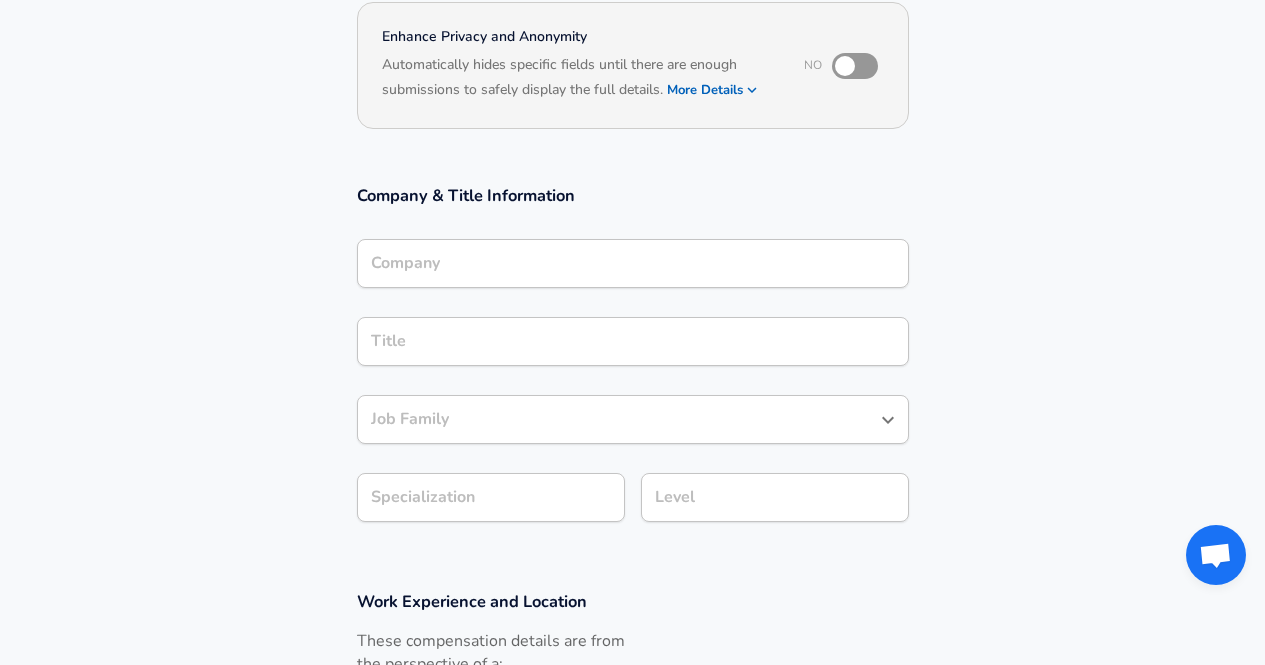 click on "Company" at bounding box center (633, 263) 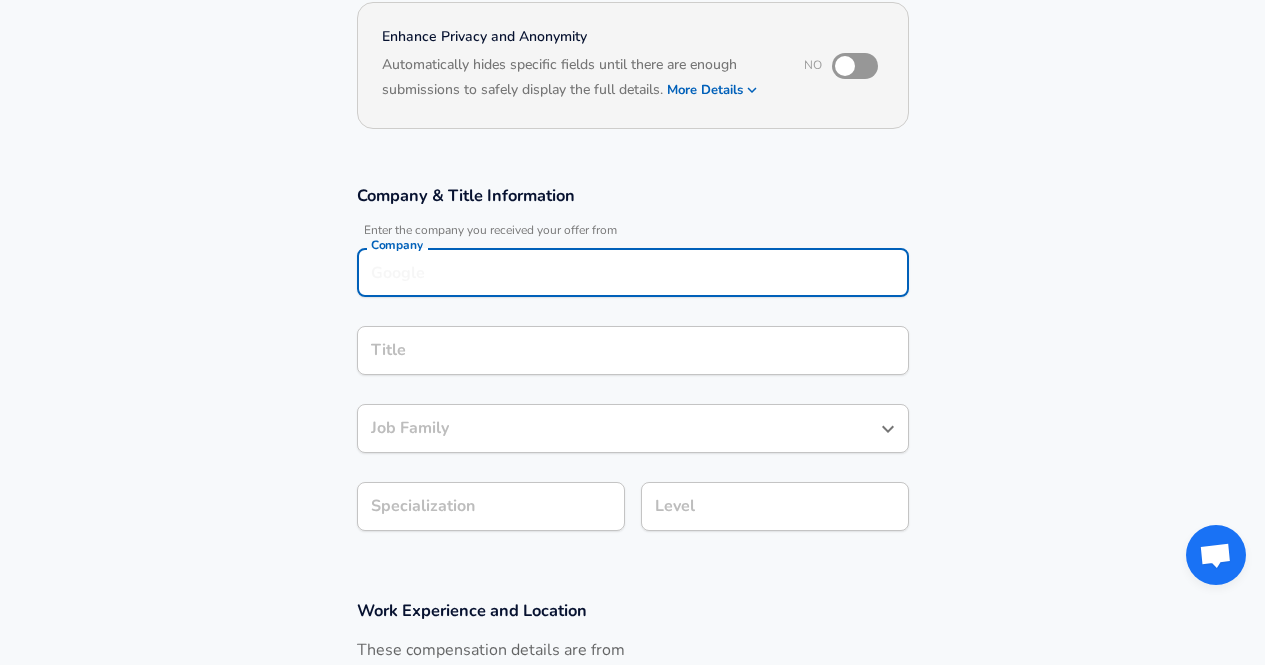 scroll, scrollTop: 215, scrollLeft: 0, axis: vertical 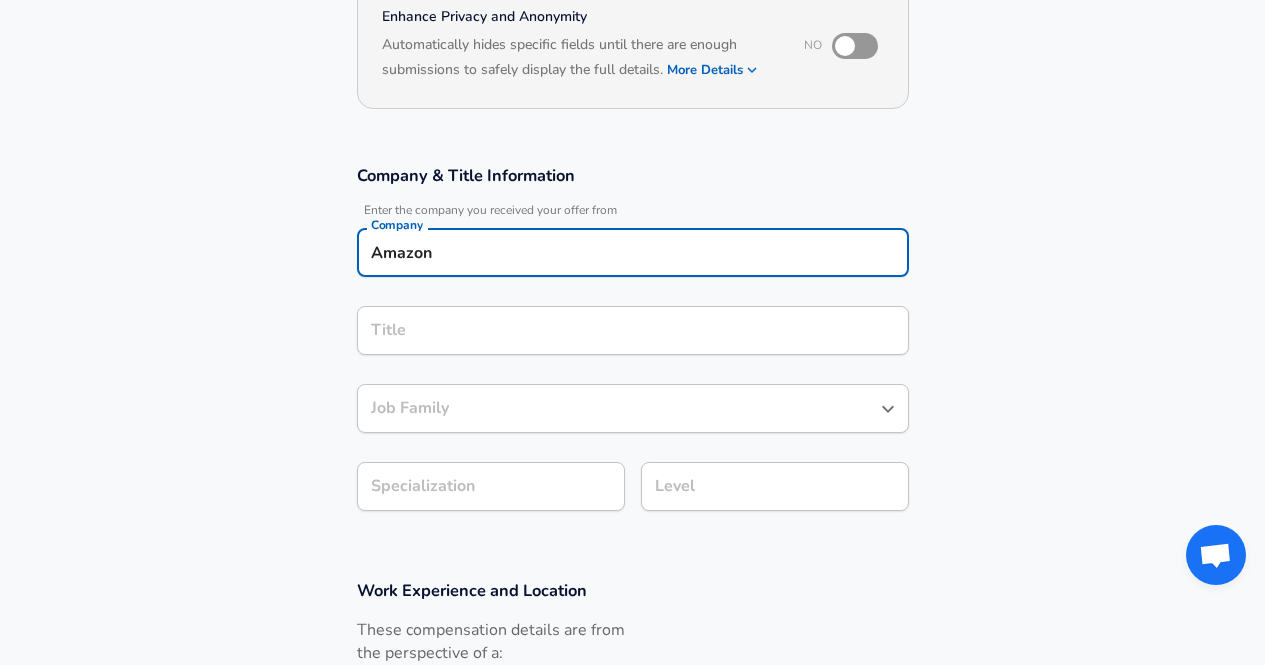 type on "Amazon" 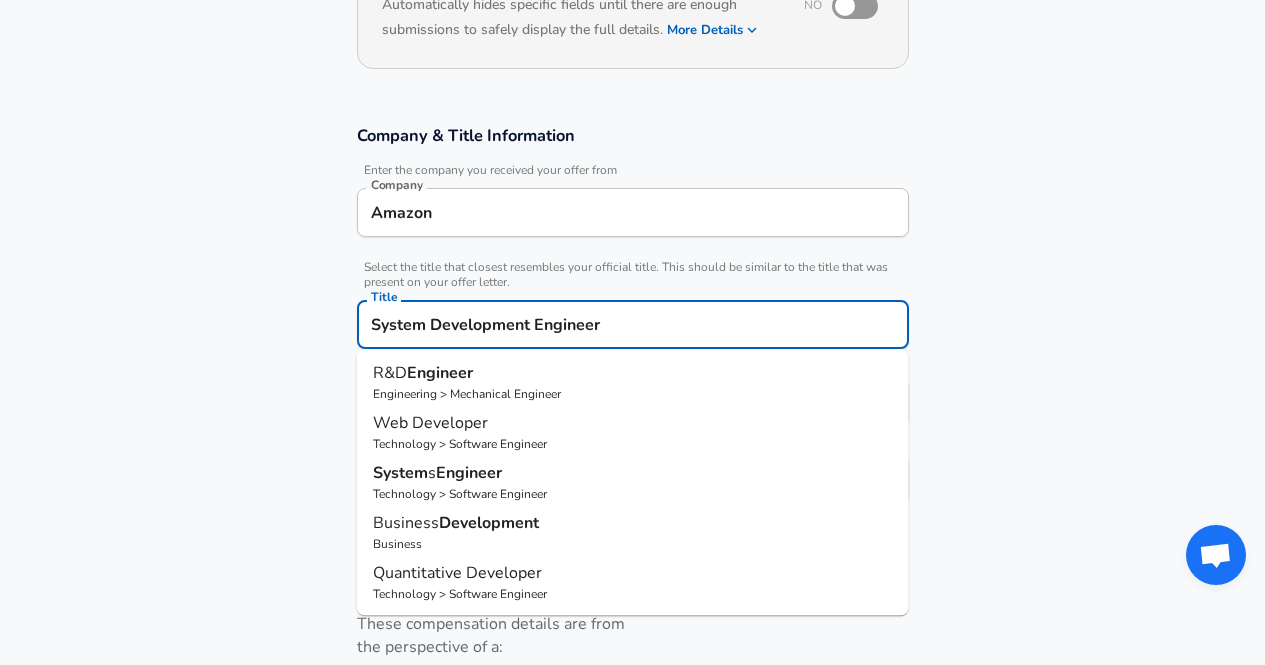type on "System Development Engineer" 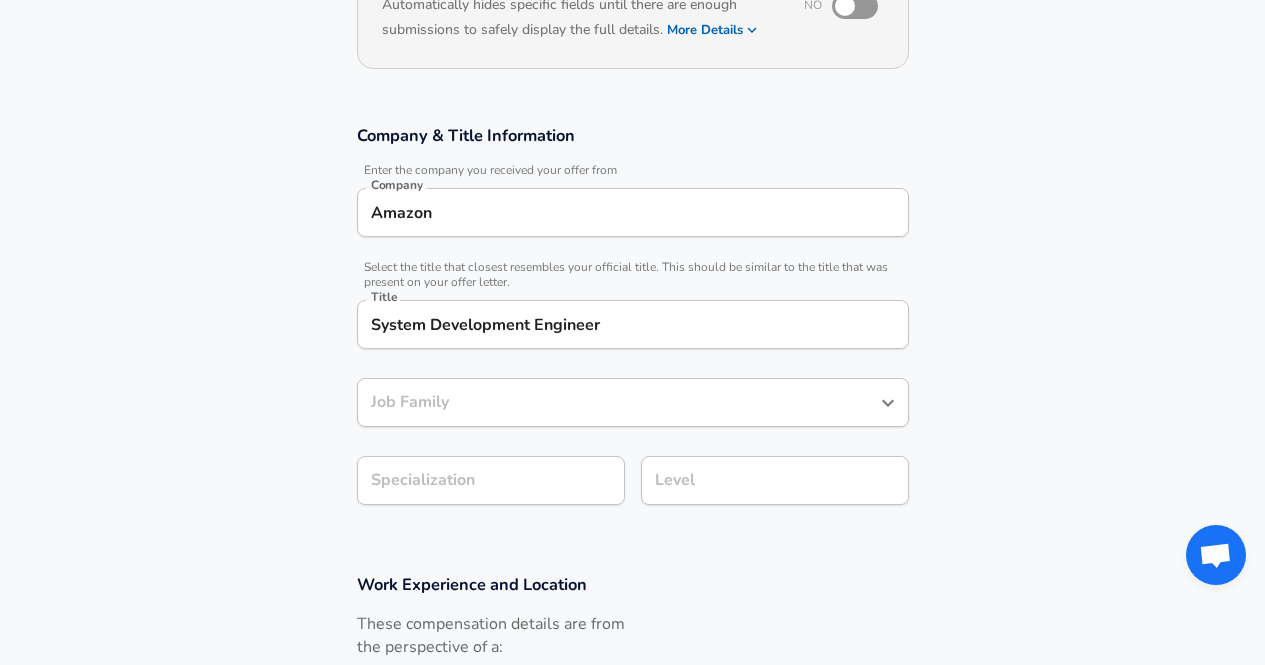click on "Company & Title Information   Enter the company you received your offer from Company Amazon Company   Select the title that closest resembles your official title. This should be similar to the title that was present on your offer letter. Title System Development Engineer Title Job Family Job Family Specialization Specialization Level Level" at bounding box center (632, 325) 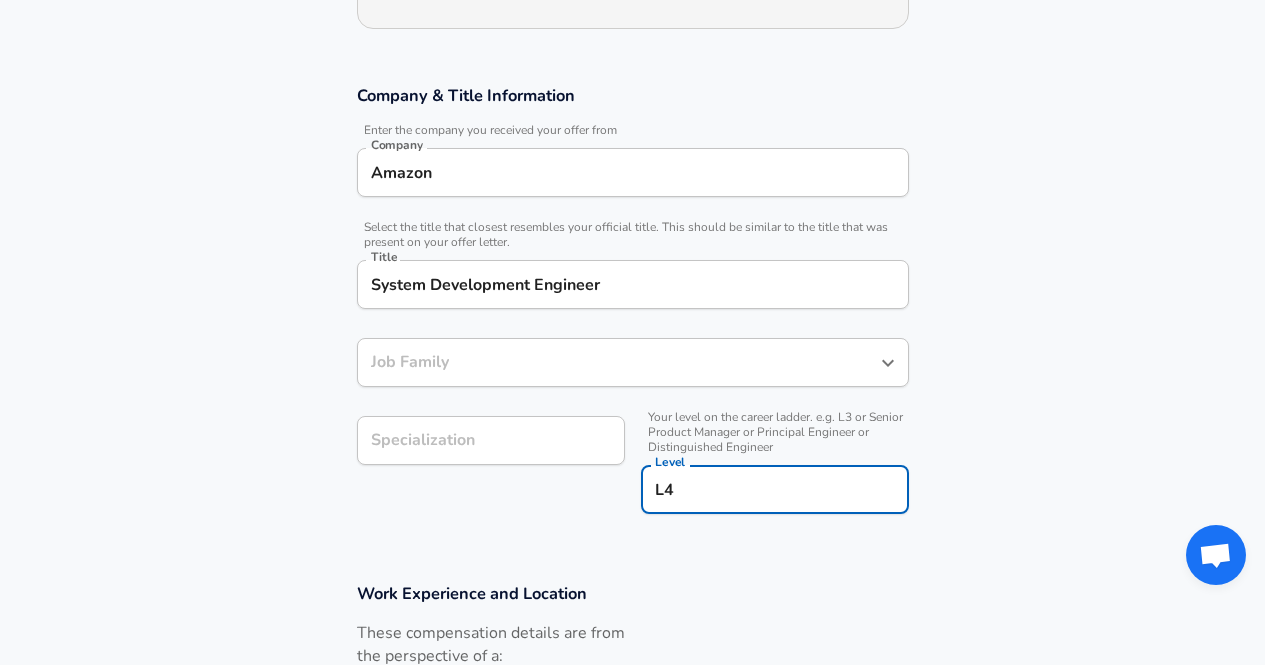 type on "L4" 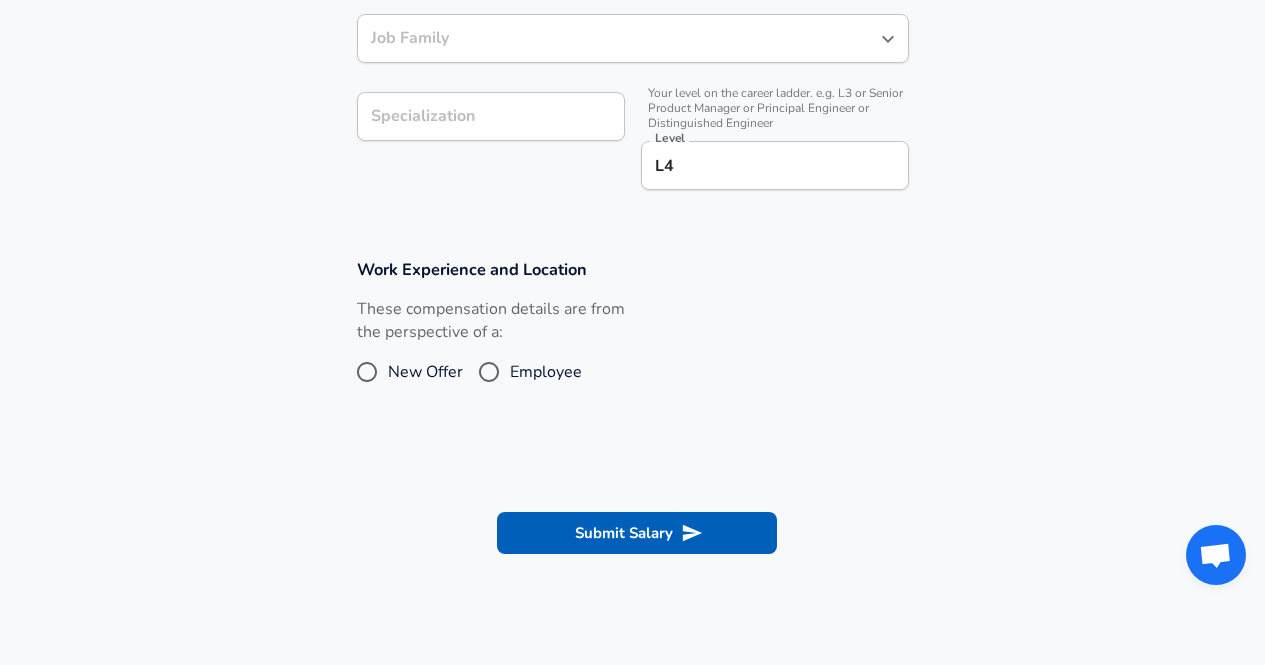 scroll, scrollTop: 627, scrollLeft: 0, axis: vertical 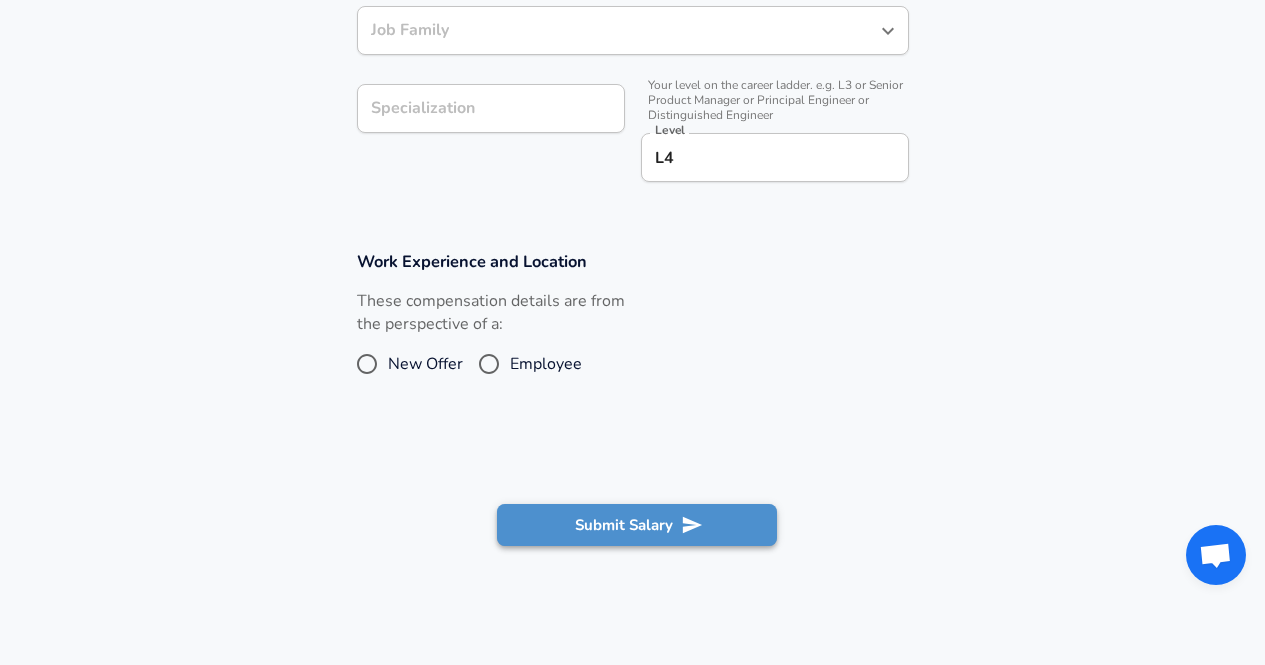 click on "Submit Salary" at bounding box center [637, 525] 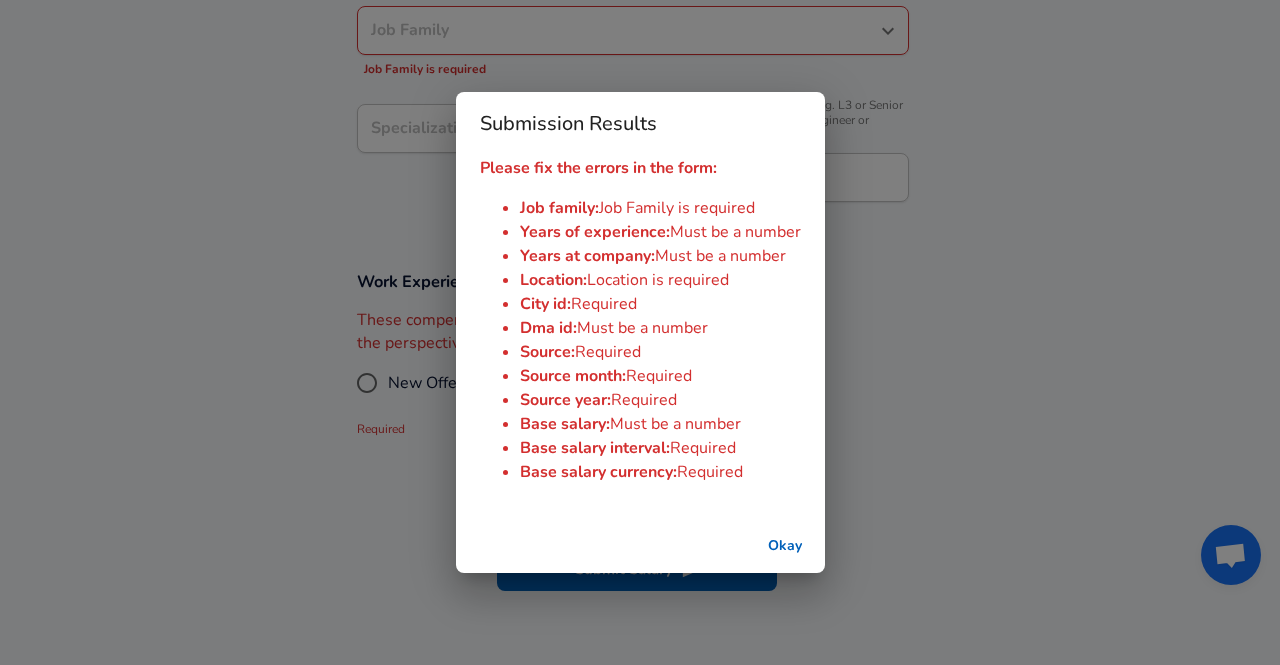 click on "Okay" at bounding box center (640, 546) 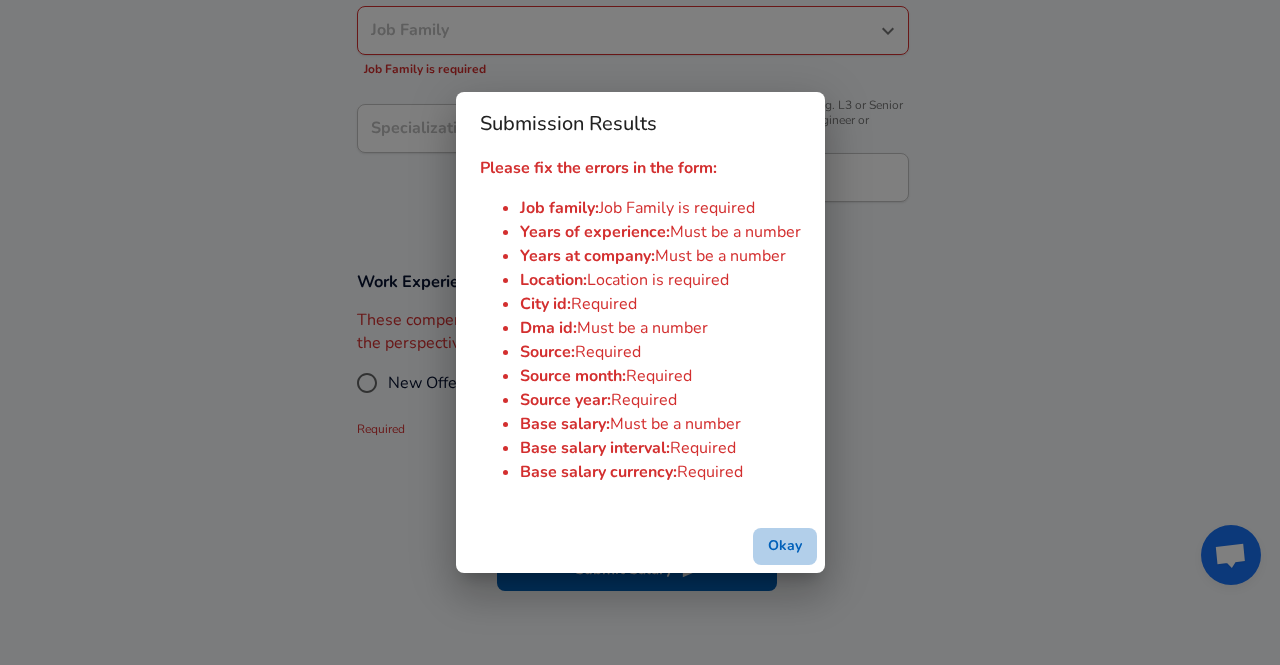 click on "Okay" at bounding box center (785, 546) 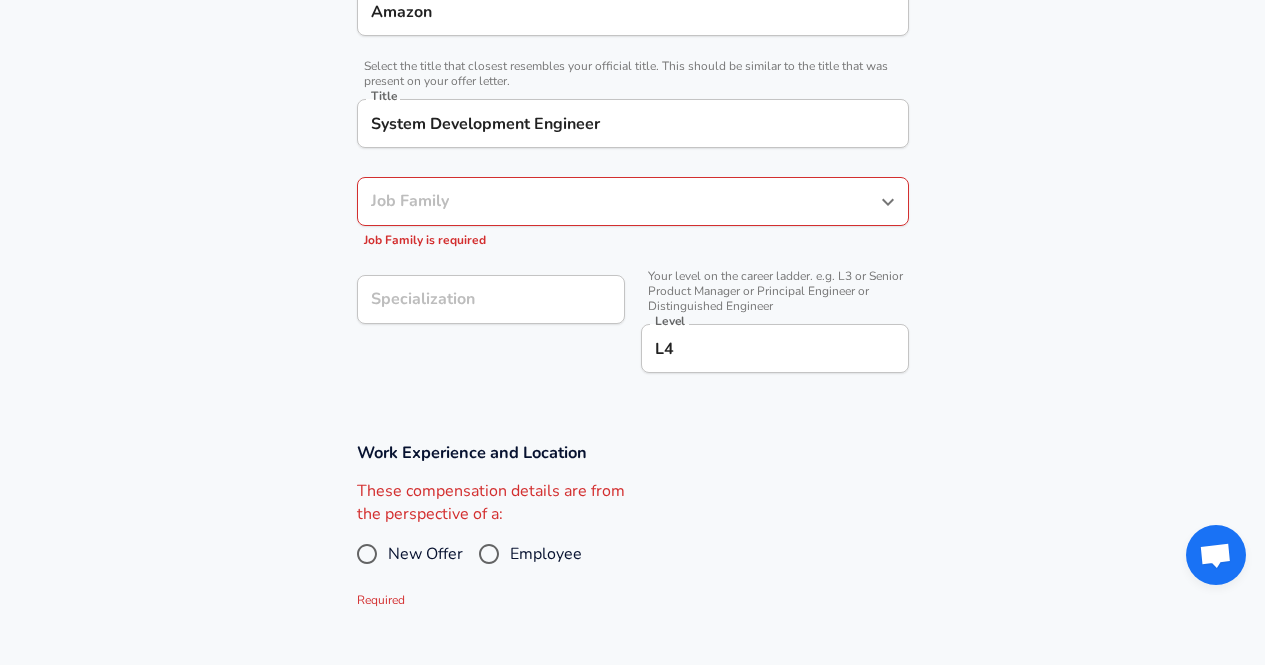 click on "Job Family" at bounding box center (618, 201) 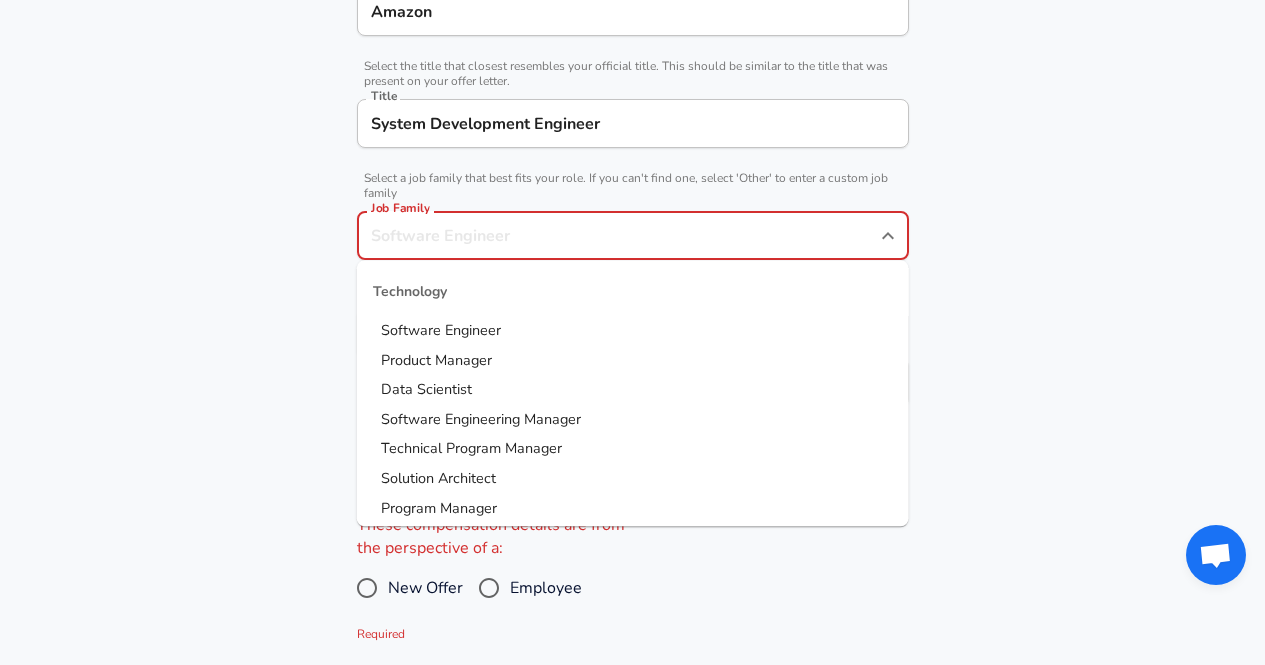 scroll, scrollTop: 496, scrollLeft: 0, axis: vertical 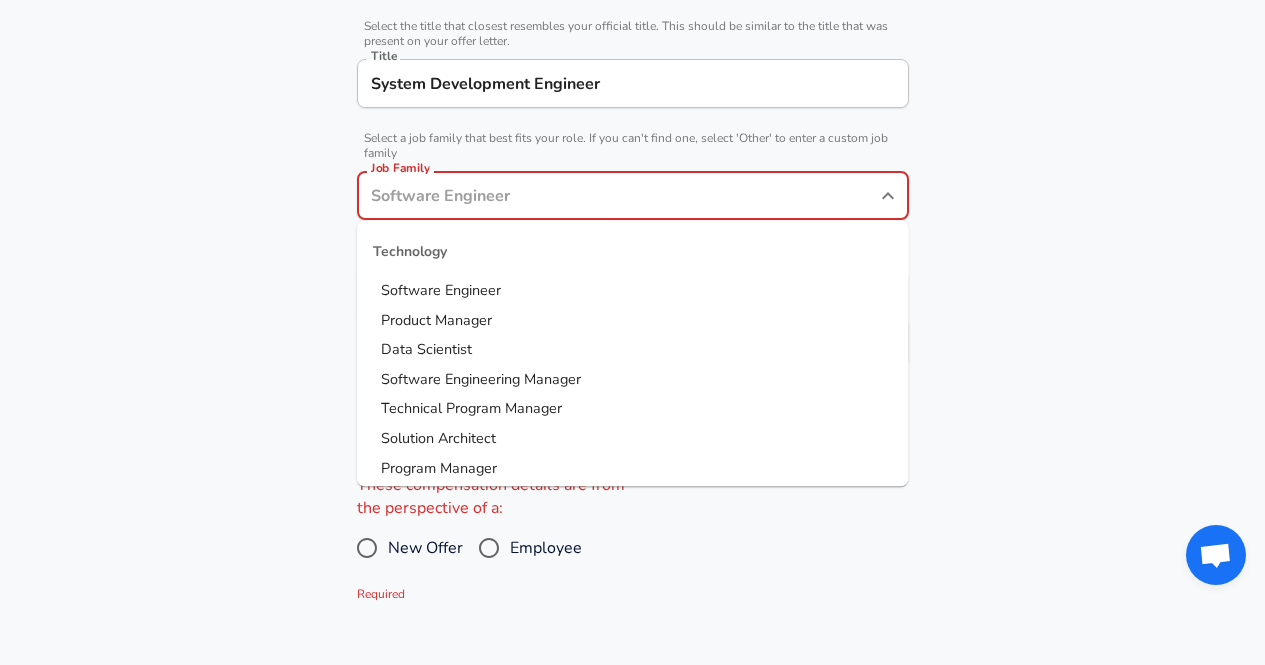 click on "Software Engineer" at bounding box center [633, 291] 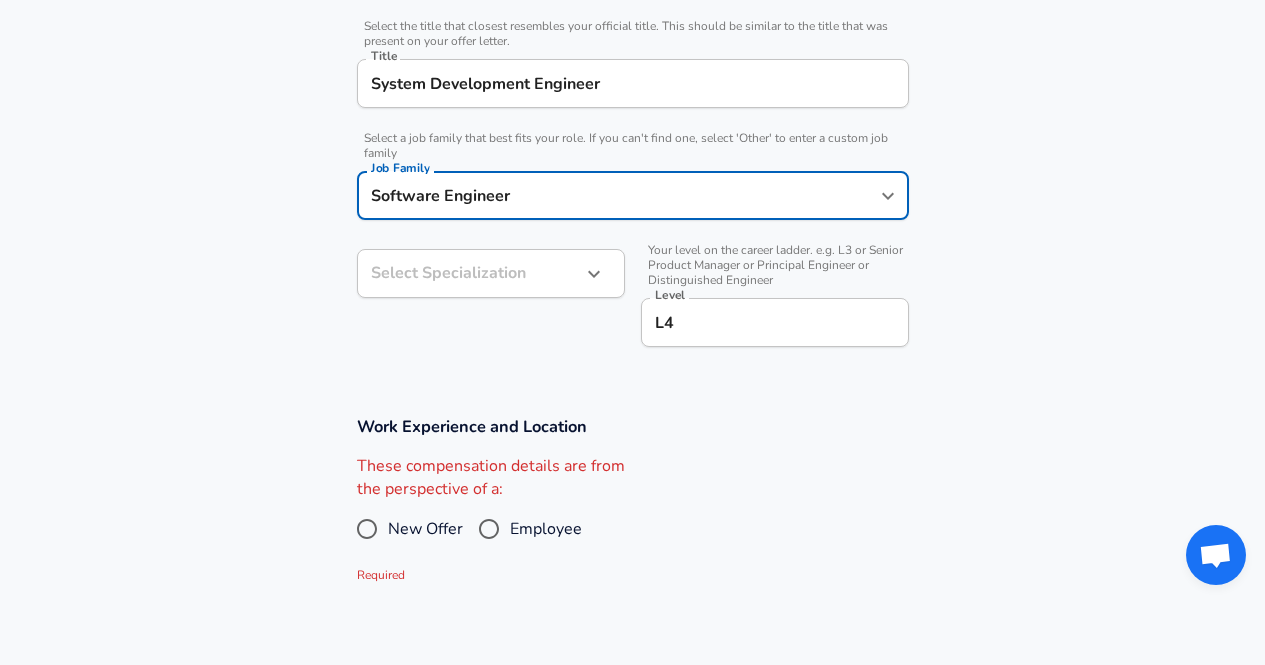 click on "New Offer" at bounding box center (425, 529) 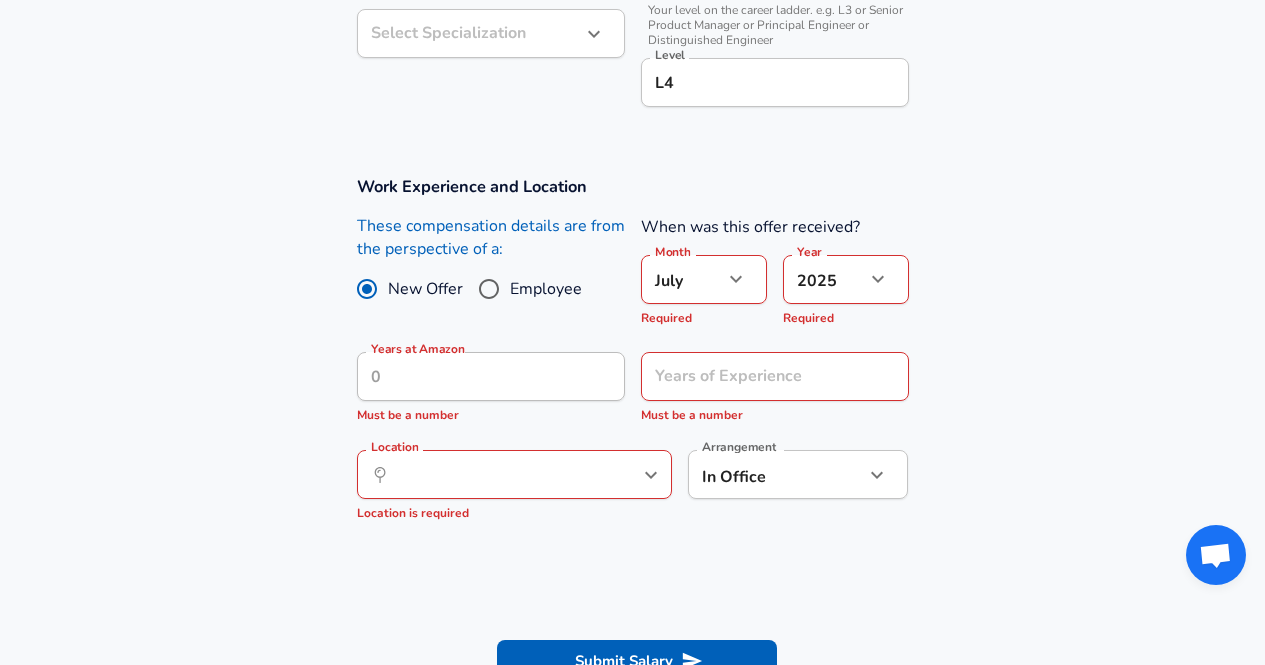 scroll, scrollTop: 741, scrollLeft: 0, axis: vertical 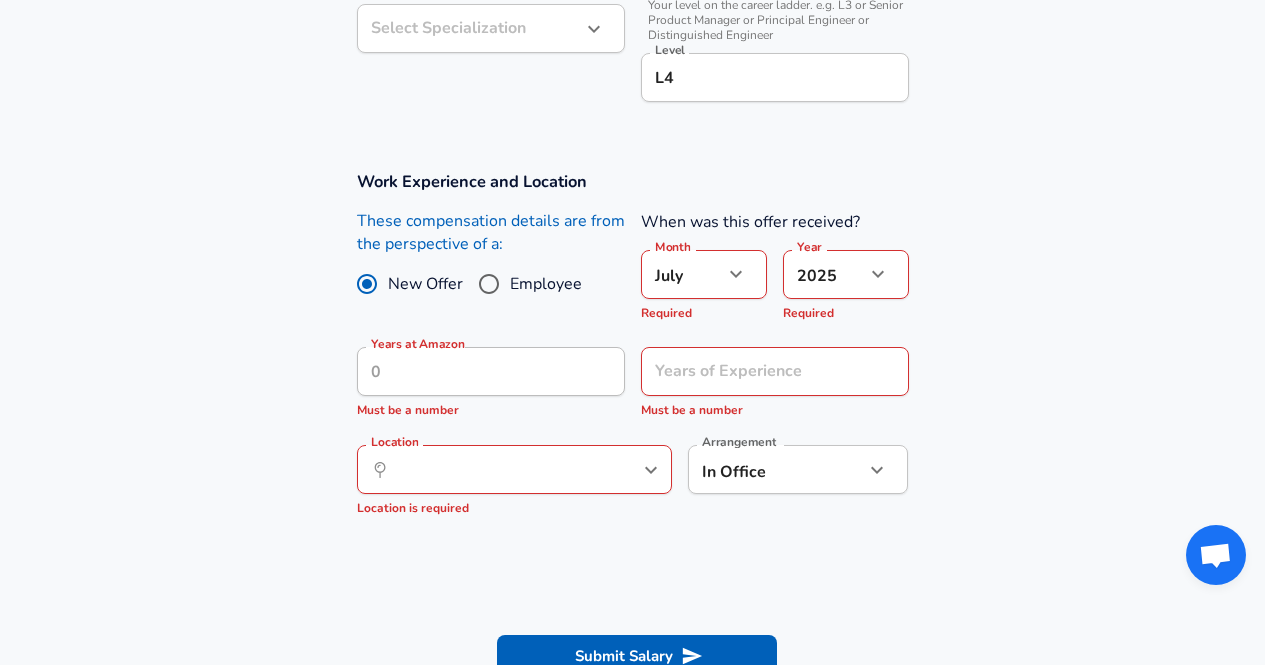 click on "We value your privacy We use cookies to enhance your browsing experience, serve personalized ads or content, and analyze our traffic. By clicking "Accept All", you consent to our use of cookies. Customize    Accept All   Customize Consent Preferences   We use cookies to help you navigate efficiently and perform certain functions. You will find detailed information about all cookies under each consent category below. The cookies that are categorized as "Necessary" are stored on your browser as they are essential for enabling the basic functionalities of the site. ...  Show more Necessary Always Active Necessary cookies are required to enable the basic features of this site, such as providing secure log-in or adjusting your consent preferences. These cookies do not store any personally identifiable data. Cookie _GRECAPTCHA Duration 5 months 27 days Description Google Recaptcha service sets this cookie to identify bots to protect the website against malicious spam attacks. Cookie __stripe_mid Duration 1 year MR" at bounding box center (632, -409) 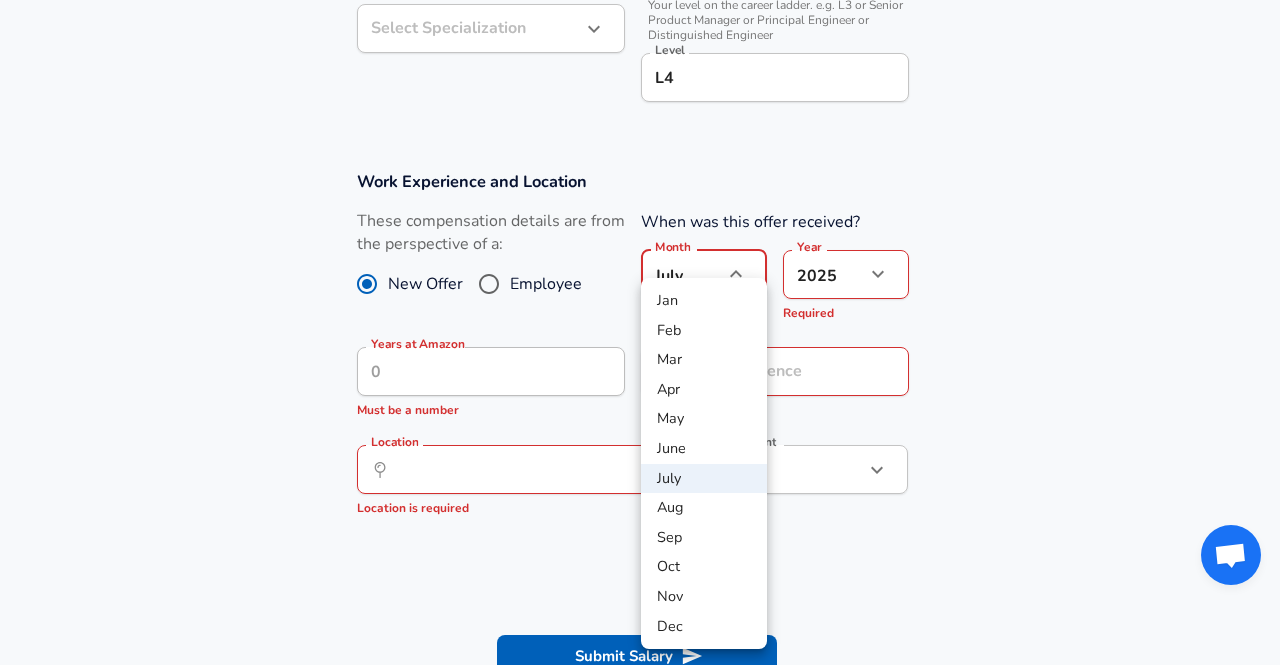 click at bounding box center (640, 332) 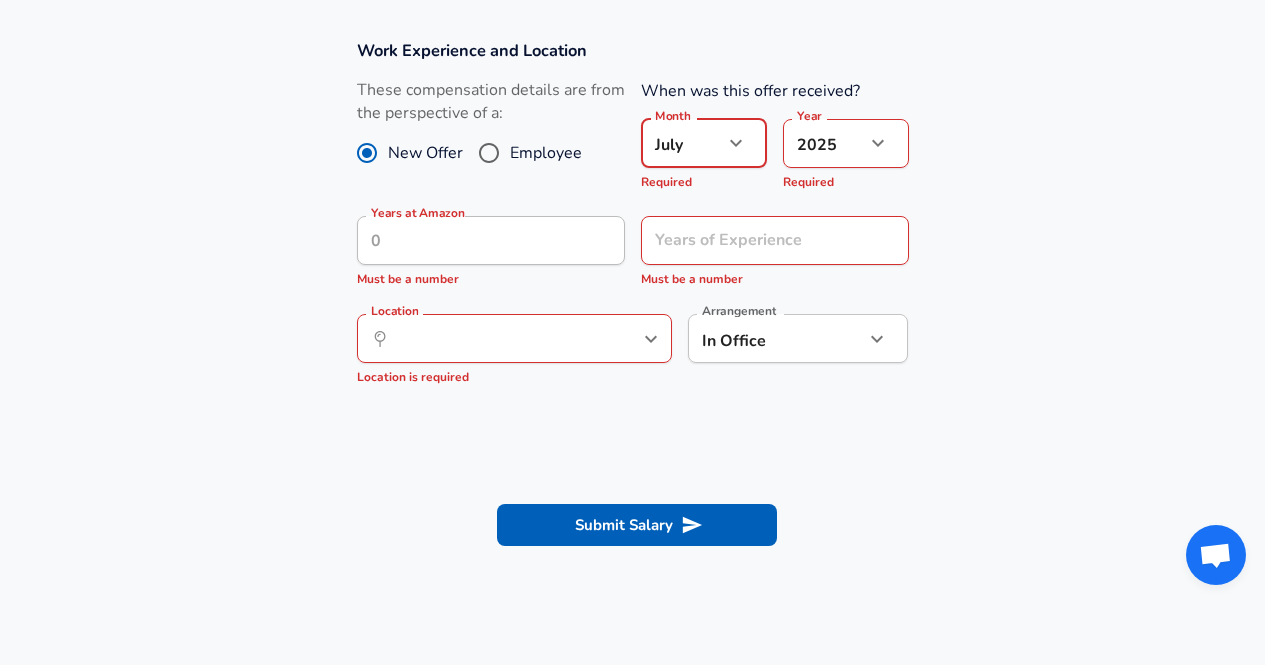scroll, scrollTop: 874, scrollLeft: 0, axis: vertical 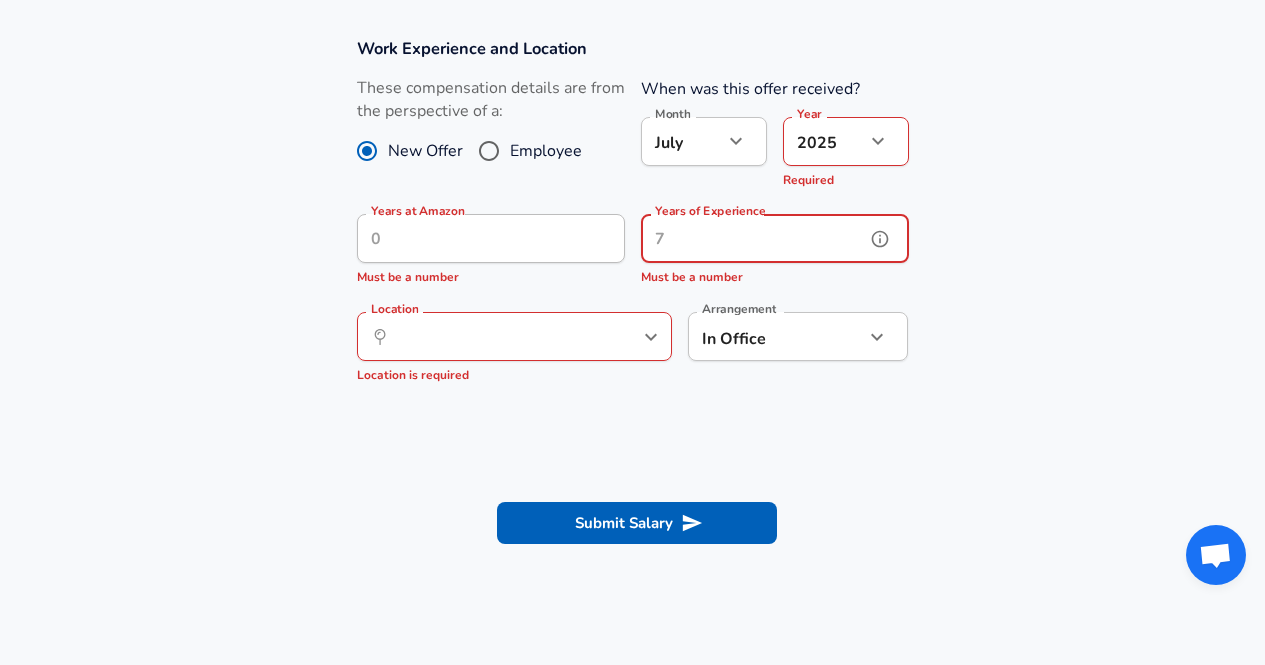 click on "Years of Experience" at bounding box center [753, 238] 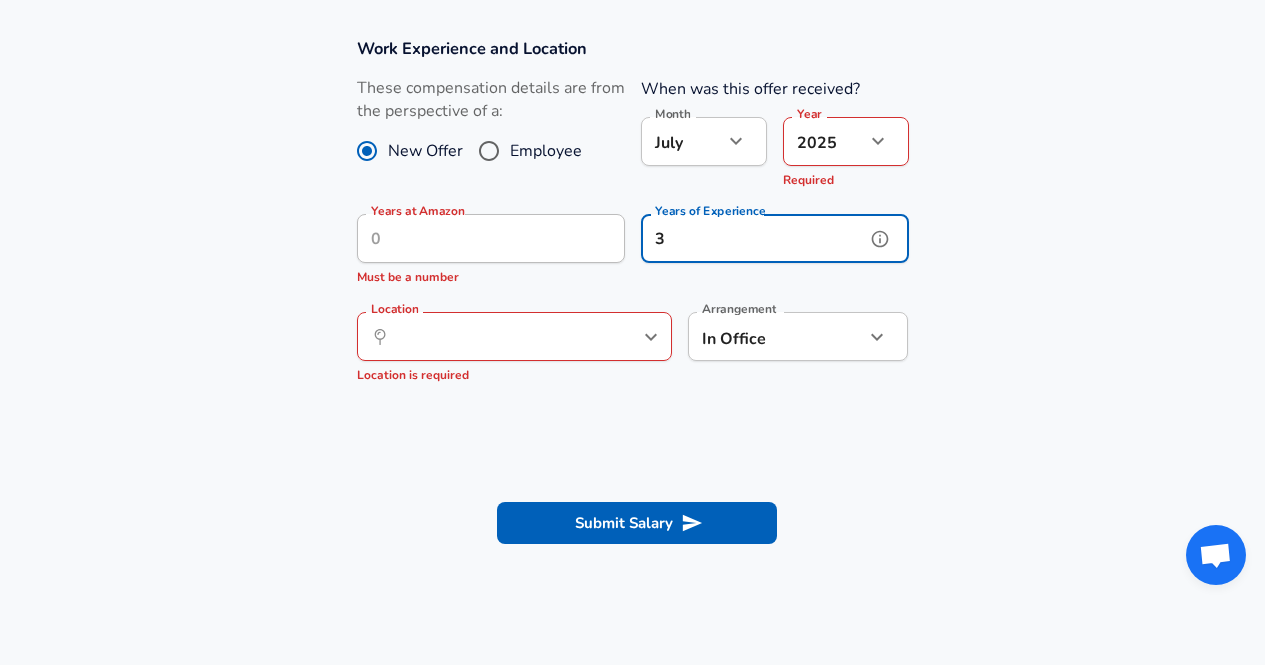 type on "3" 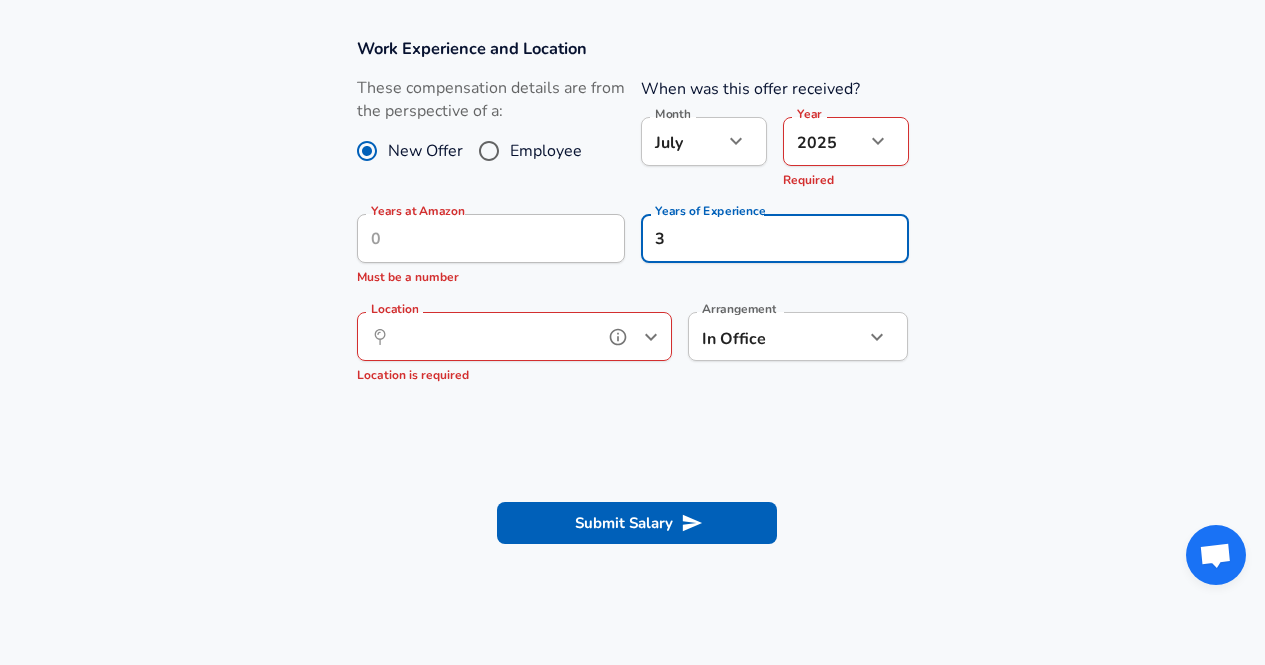 click on "Location" at bounding box center [492, 336] 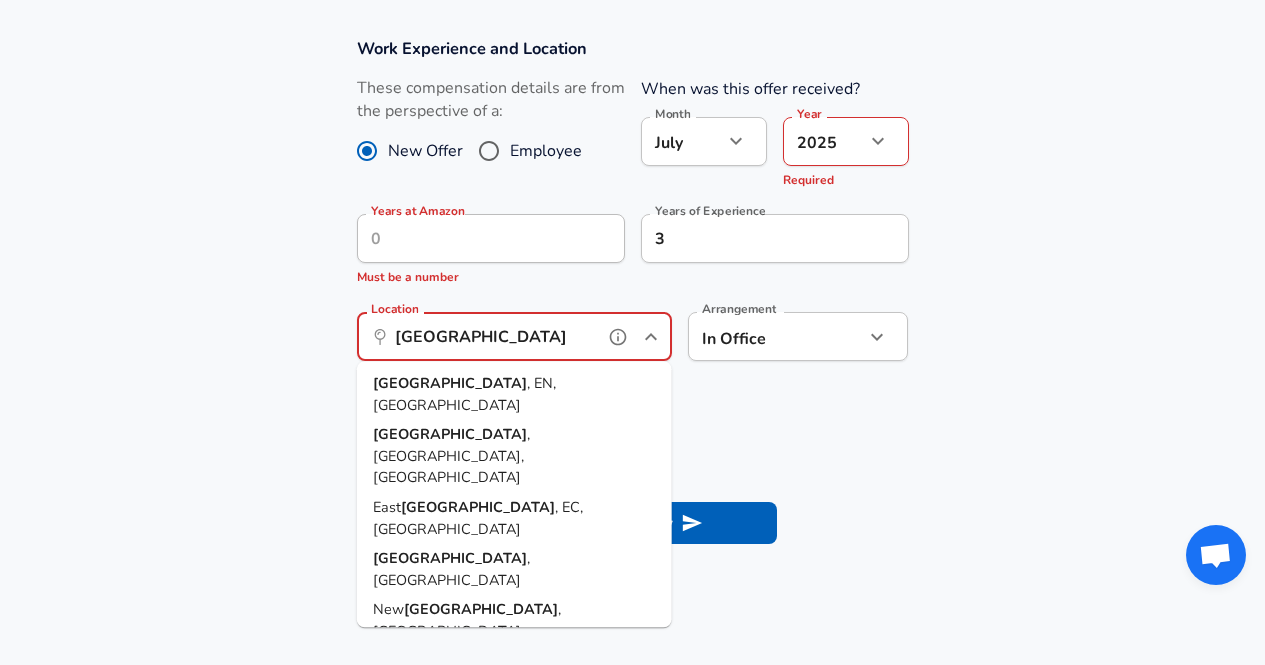 click on ", EN, [GEOGRAPHIC_DATA]" at bounding box center (464, 394) 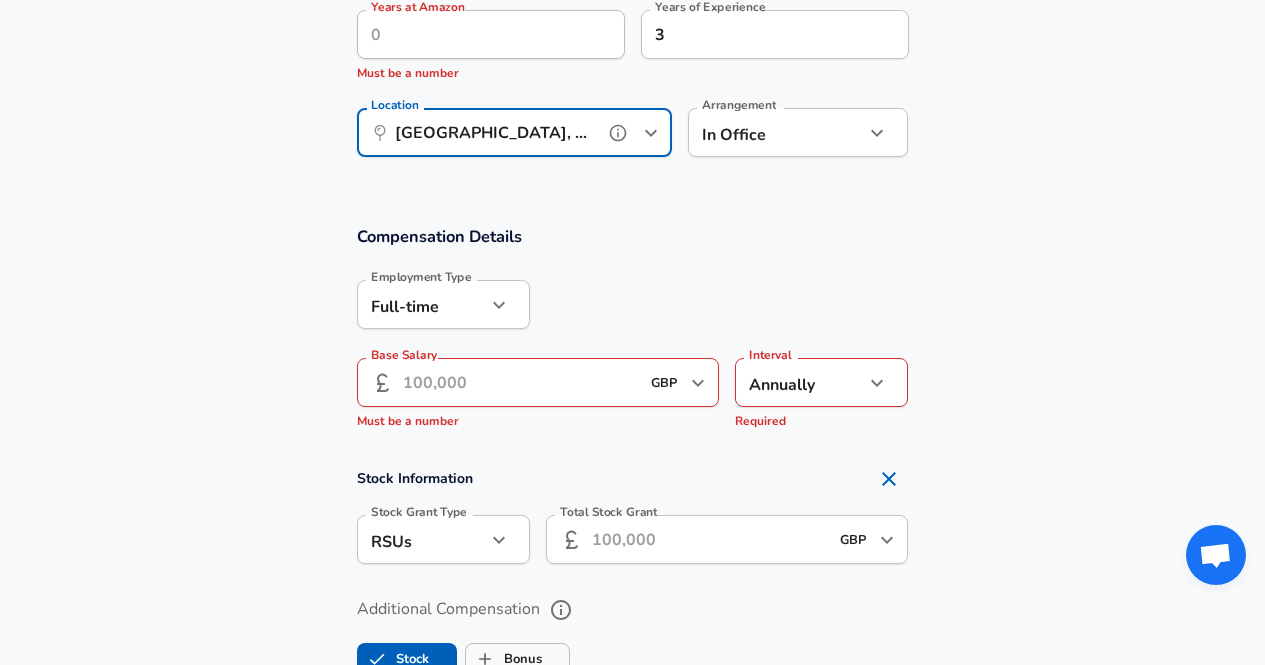 scroll, scrollTop: 1086, scrollLeft: 0, axis: vertical 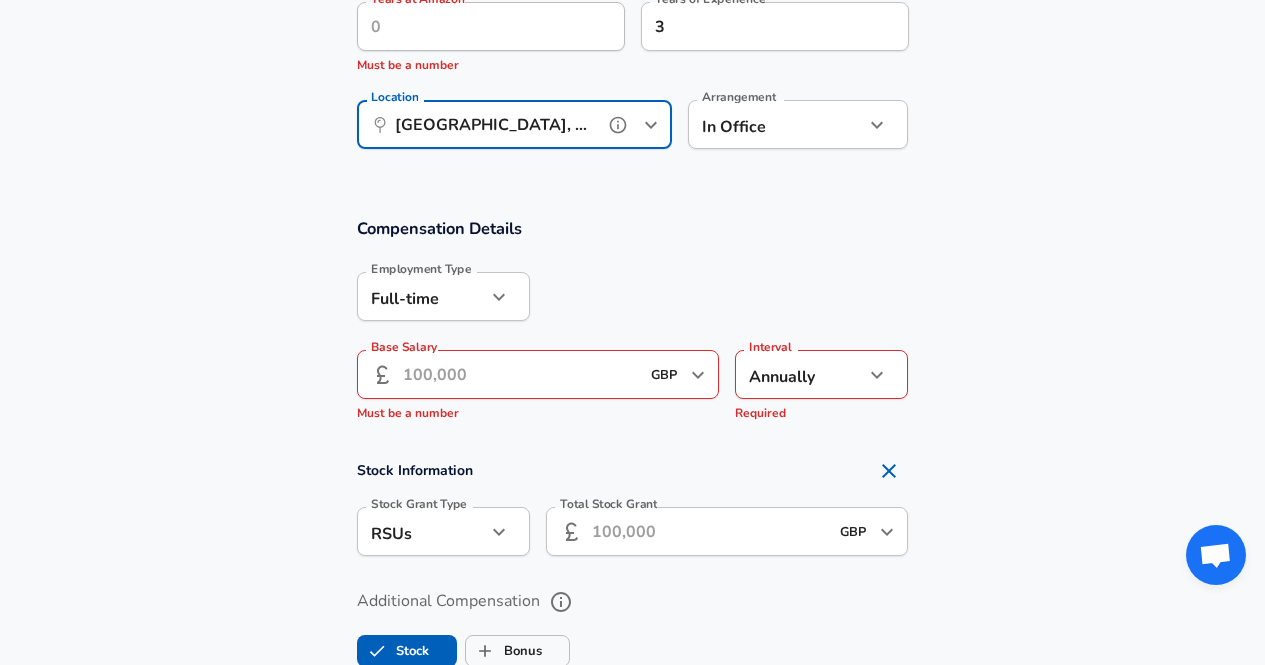 type on "[GEOGRAPHIC_DATA], EN, [GEOGRAPHIC_DATA]" 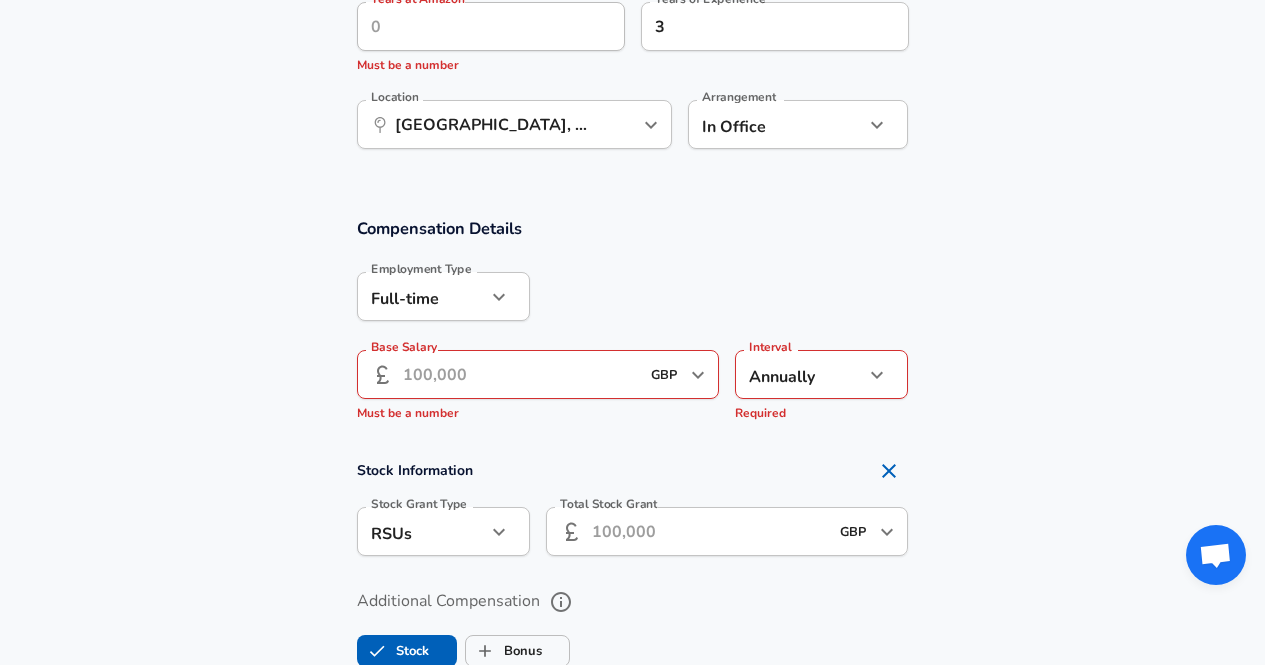 click on "Base Salary" at bounding box center (521, 374) 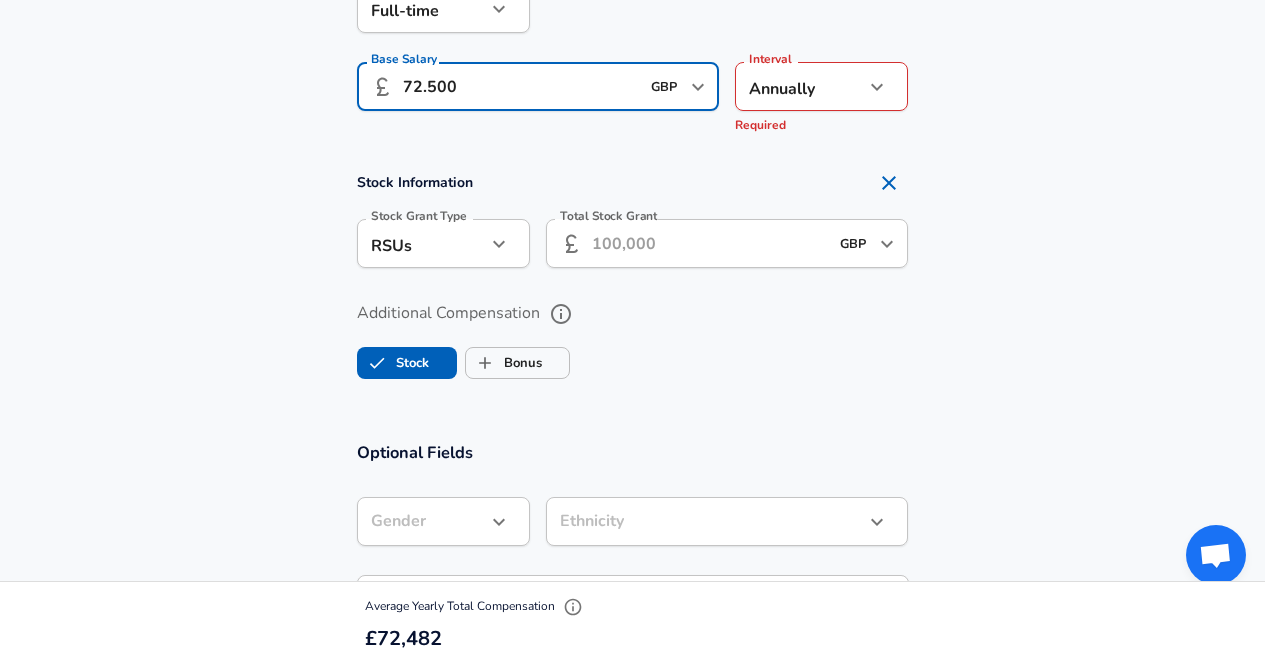 scroll, scrollTop: 1375, scrollLeft: 0, axis: vertical 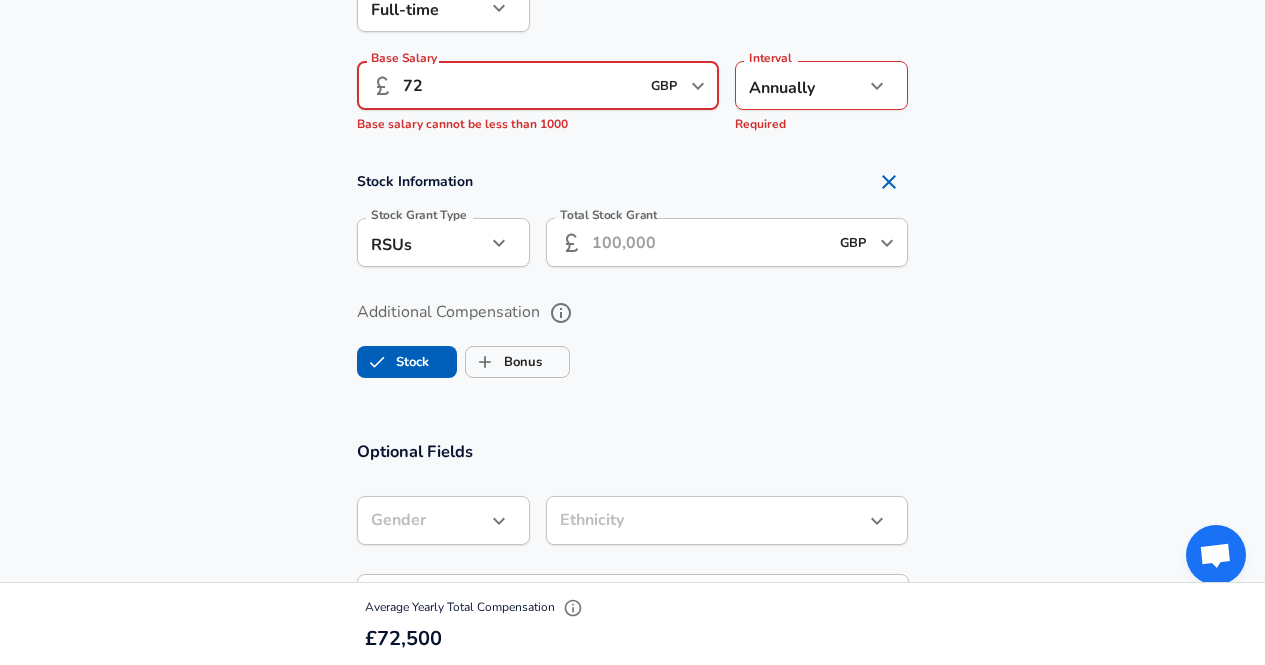 type on "7" 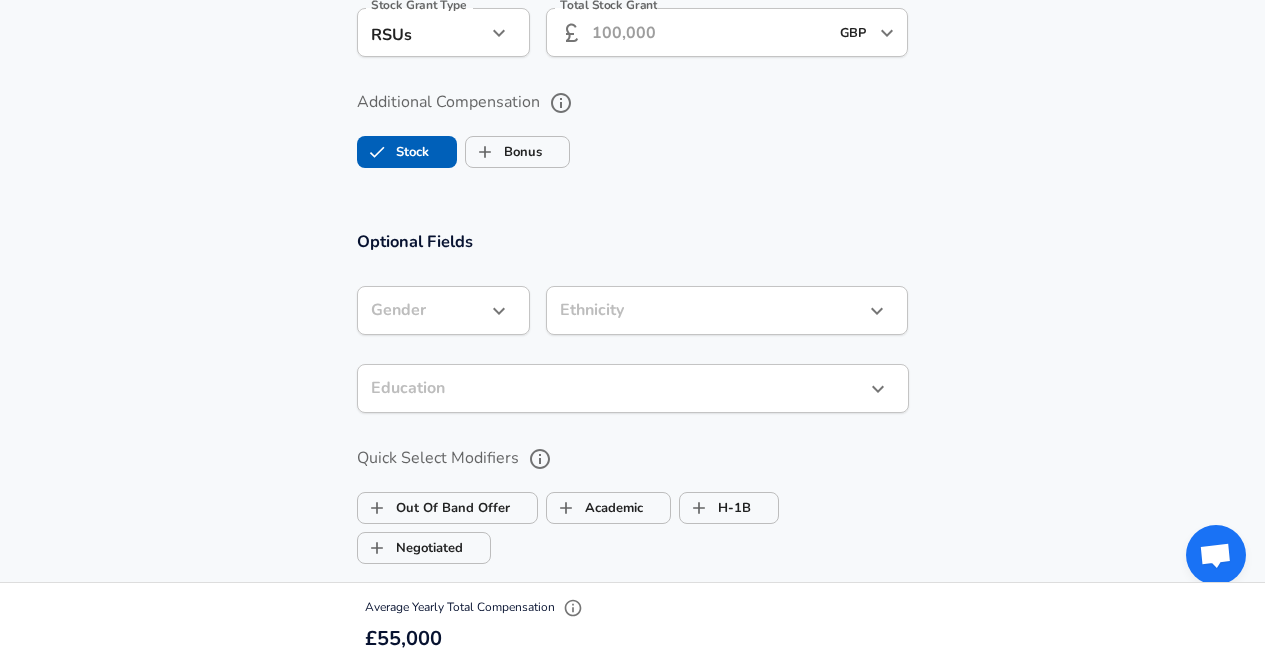 scroll, scrollTop: 1586, scrollLeft: 0, axis: vertical 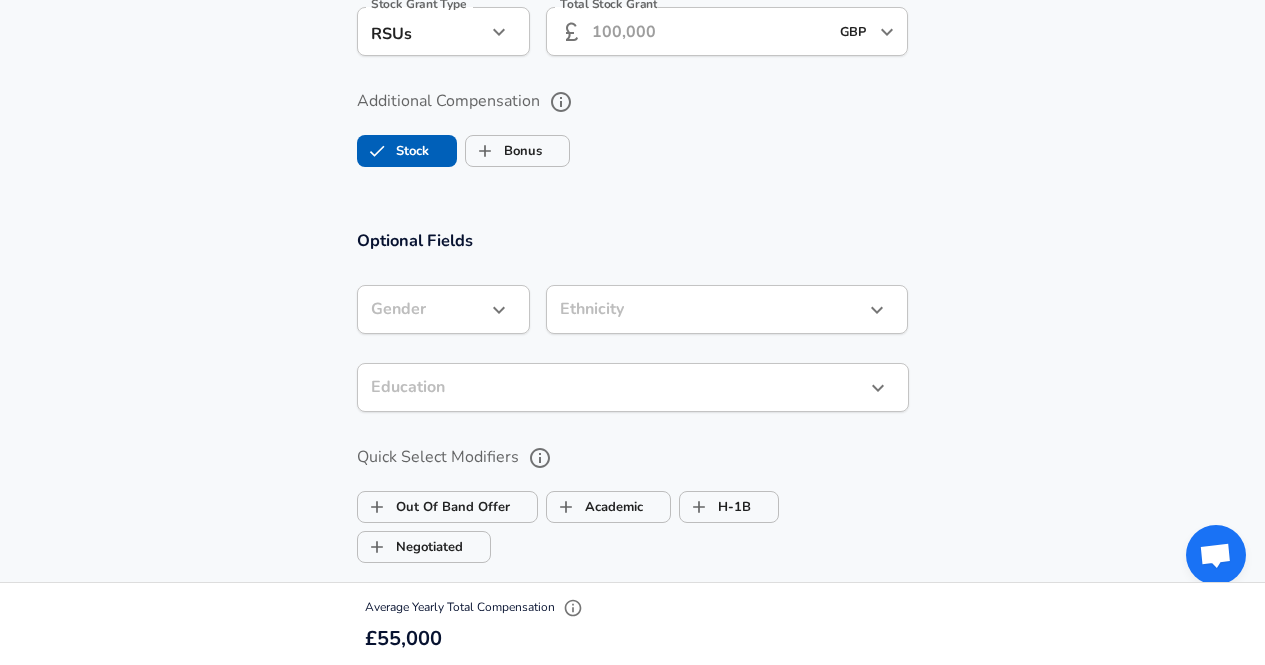 type on "55.000" 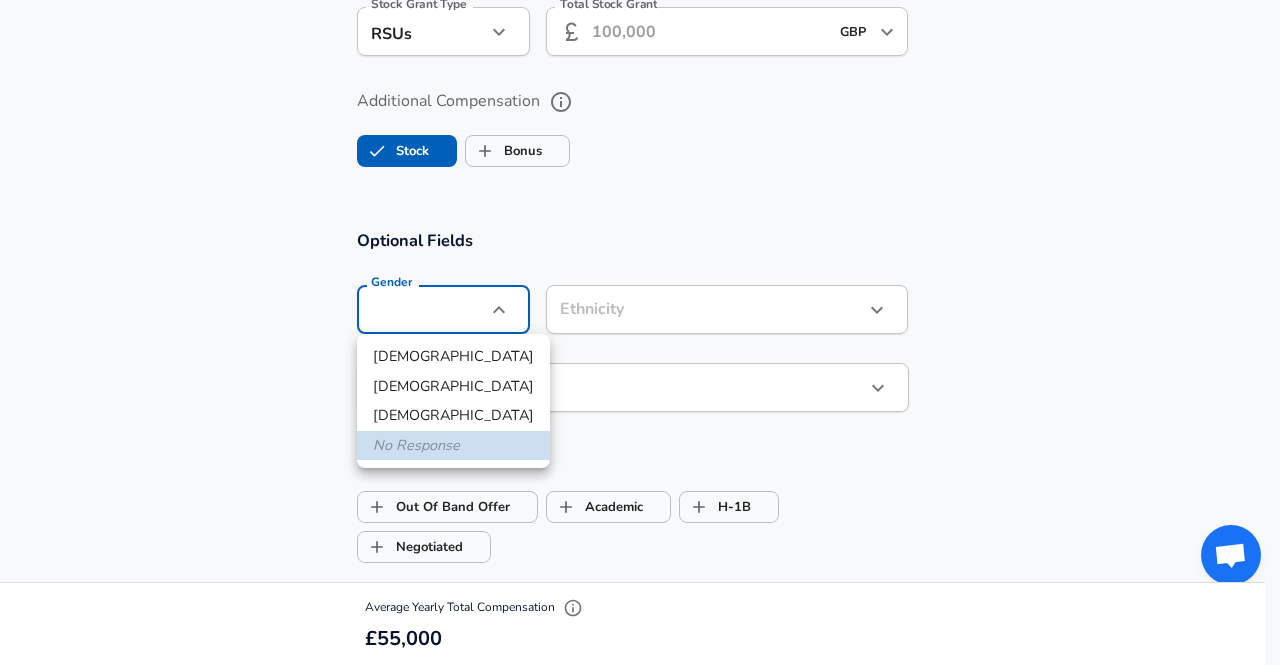 click on "[DEMOGRAPHIC_DATA]" at bounding box center [453, 357] 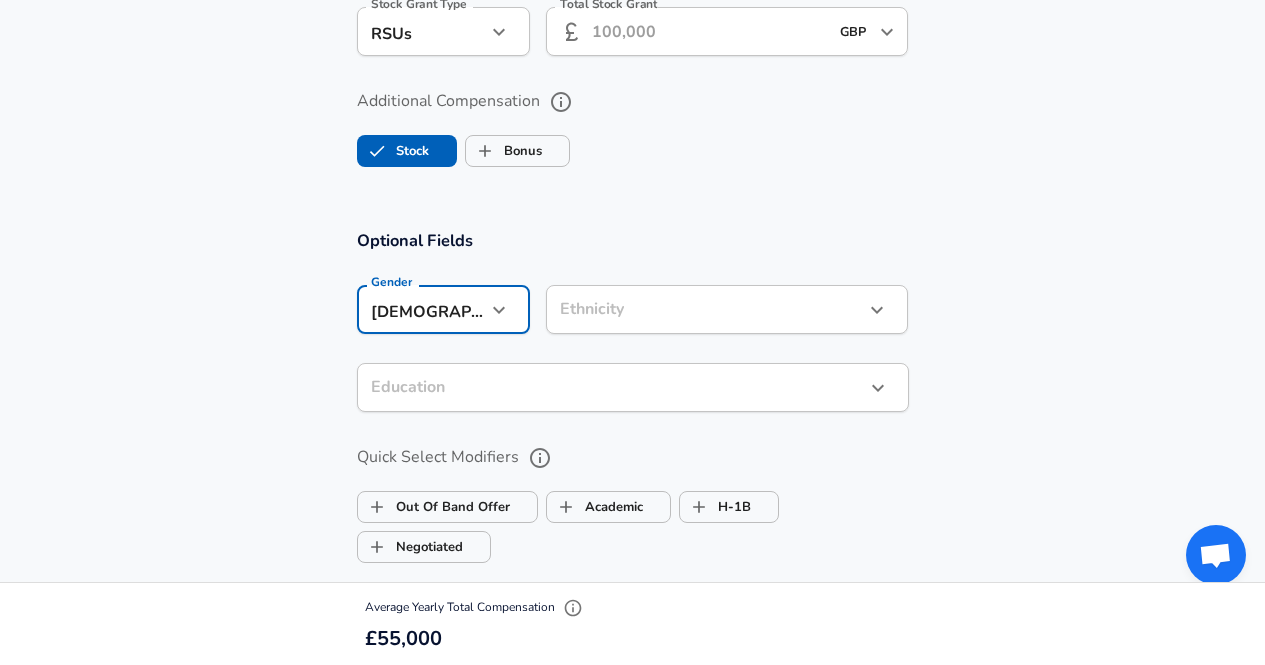 click on "We value your privacy We use cookies to enhance your browsing experience, serve personalized ads or content, and analyze our traffic. By clicking "Accept All", you consent to our use of cookies. Customize    Accept All   Customize Consent Preferences   We use cookies to help you navigate efficiently and perform certain functions. You will find detailed information about all cookies under each consent category below. The cookies that are categorized as "Necessary" are stored on your browser as they are essential for enabling the basic functionalities of the site. ...  Show more Necessary Always Active Necessary cookies are required to enable the basic features of this site, such as providing secure log-in or adjusting your consent preferences. These cookies do not store any personally identifiable data. Cookie _GRECAPTCHA Duration 5 months 27 days Description Google Recaptcha service sets this cookie to identify bots to protect the website against malicious spam attacks. Cookie __stripe_mid Duration 1 year MR" at bounding box center [632, -1254] 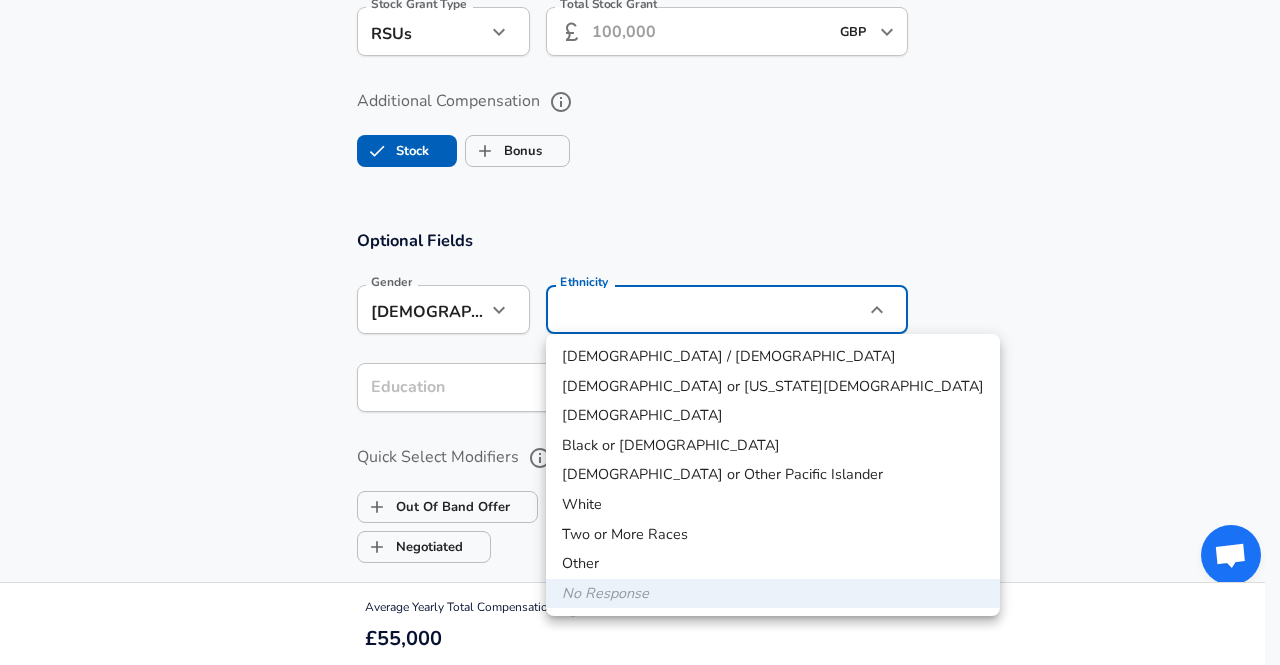 click at bounding box center (640, 332) 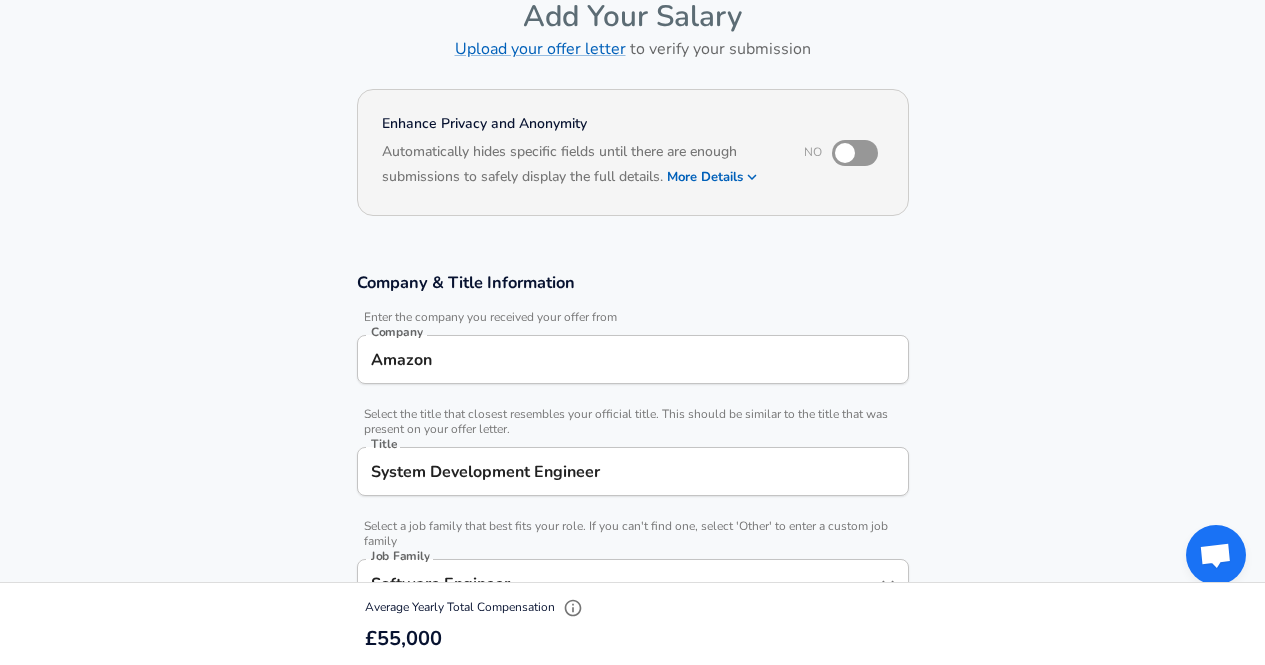 scroll, scrollTop: 0, scrollLeft: 0, axis: both 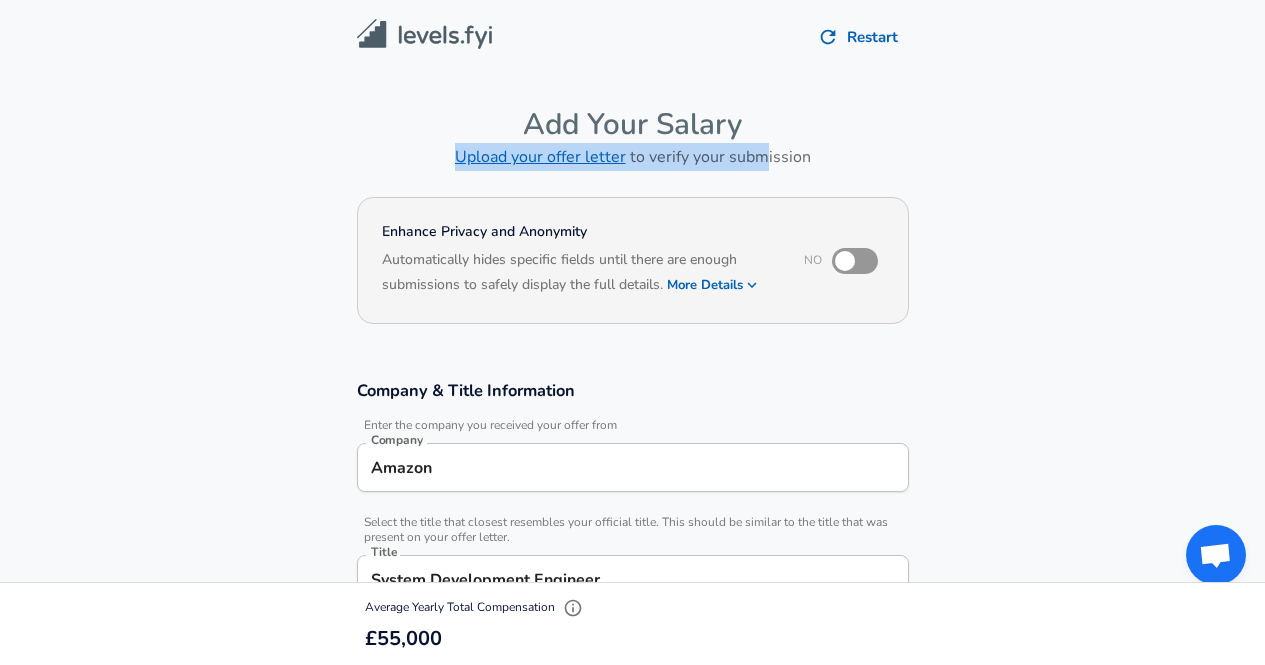 drag, startPoint x: 768, startPoint y: 156, endPoint x: 990, endPoint y: 118, distance: 225.22878 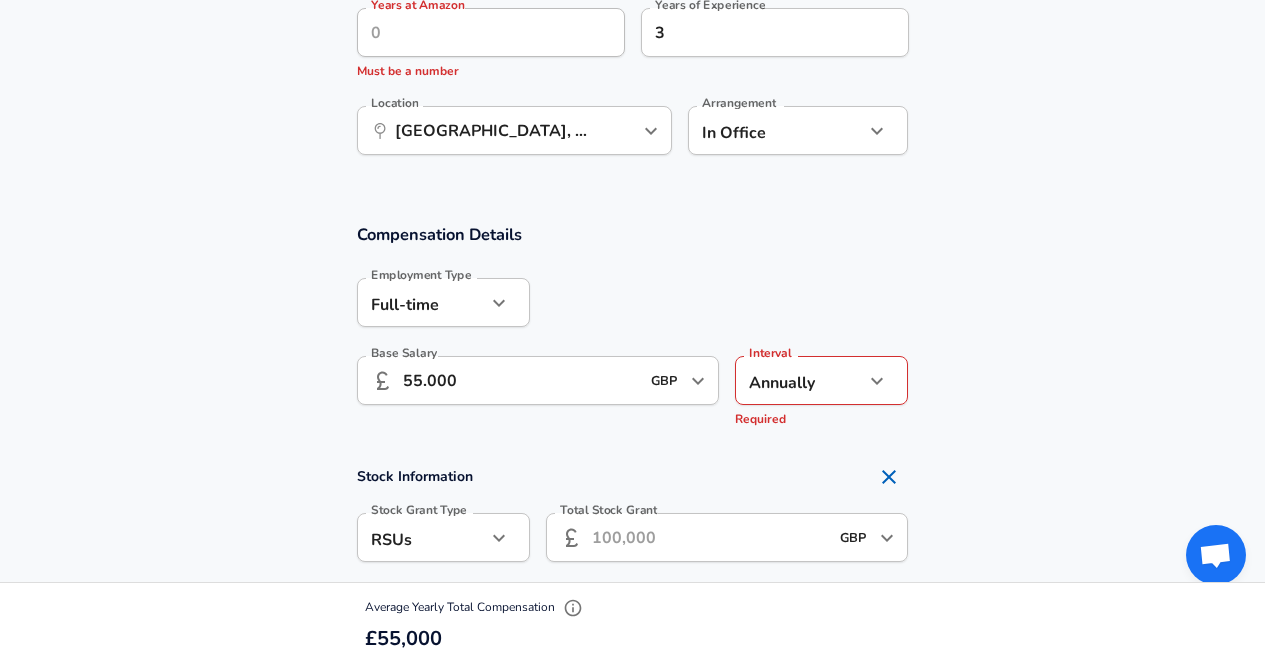 scroll, scrollTop: 918, scrollLeft: 0, axis: vertical 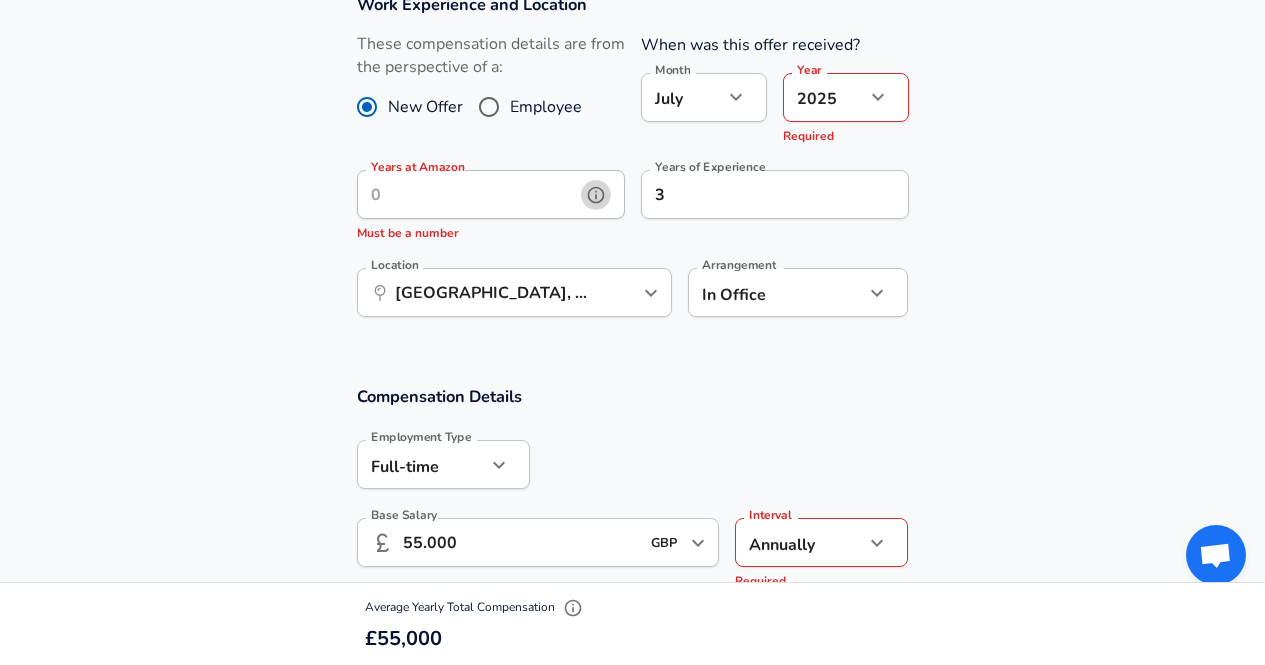 click at bounding box center [596, 195] 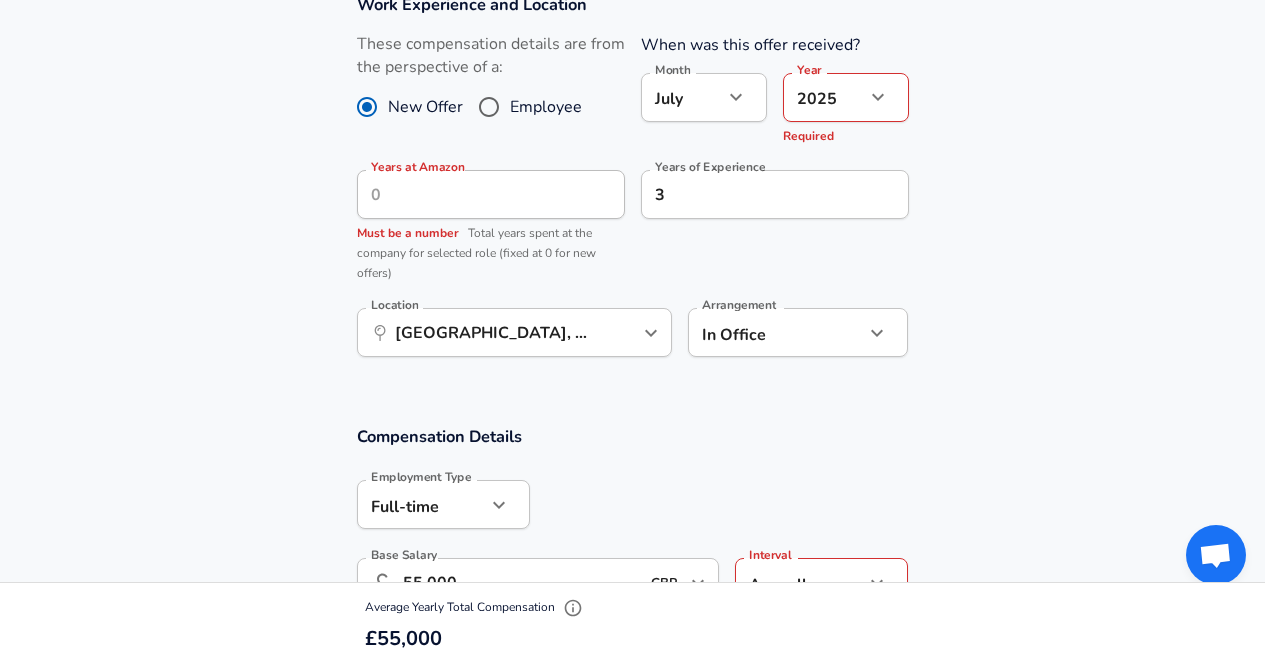 click at bounding box center (736, 97) 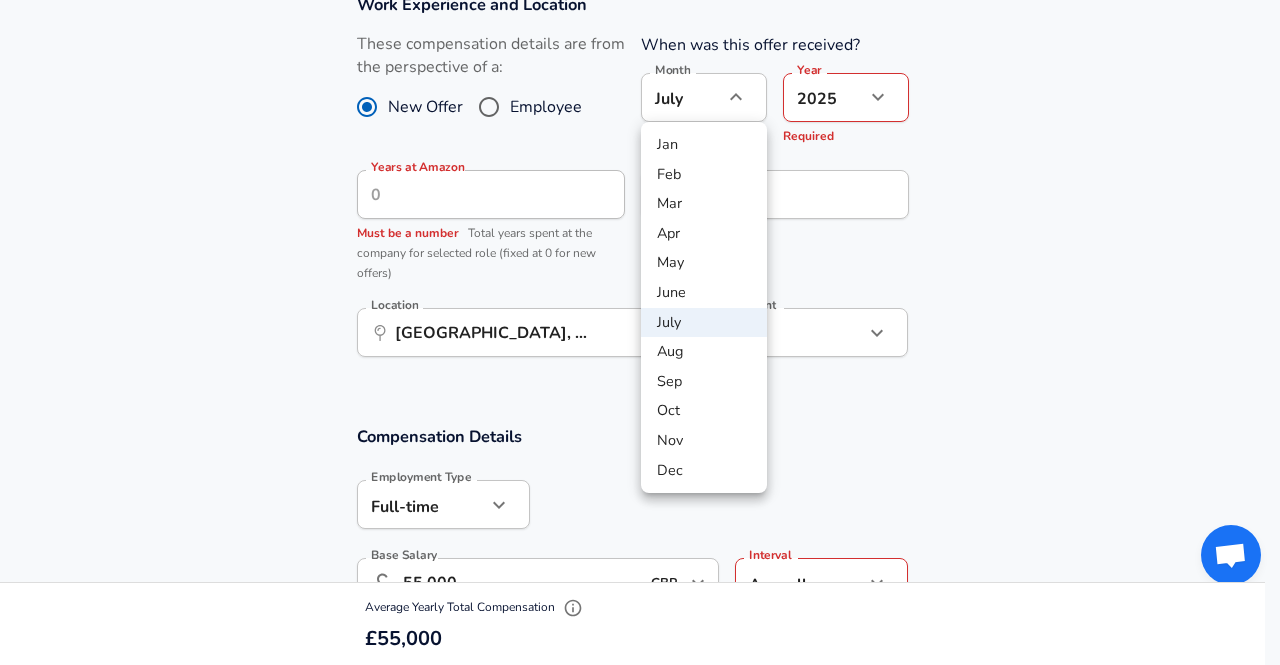 click on "June" at bounding box center (704, 293) 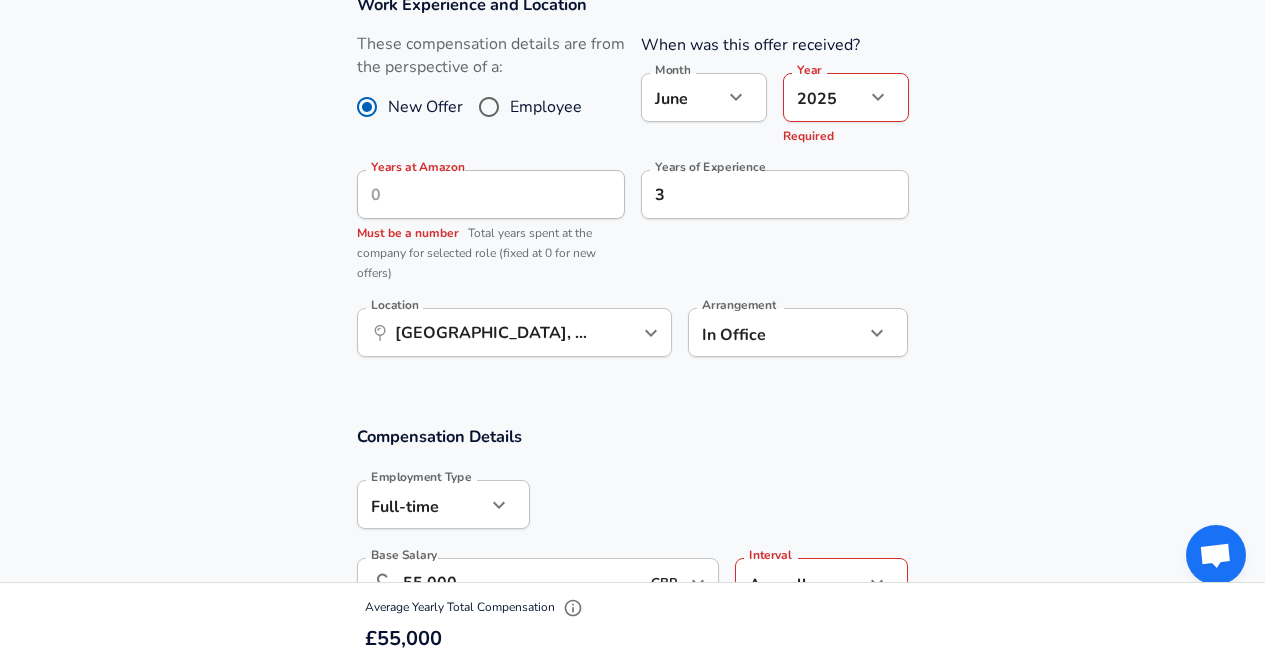click on "Work Experience and Location These compensation details are from the perspective of a: New Offer Employee When was this offer received? Month [DATE] Month Year [DATE] 2025 Year Required Years at Amazon Years at Amazon Must be a number       Total years spent at the company for selected role (fixed at 0 for new offers) Years of Experience 3 Years of Experience Location ​ [GEOGRAPHIC_DATA], EN, [GEOGRAPHIC_DATA] Location Arrangement In Office office Arrangement" at bounding box center (632, 186) 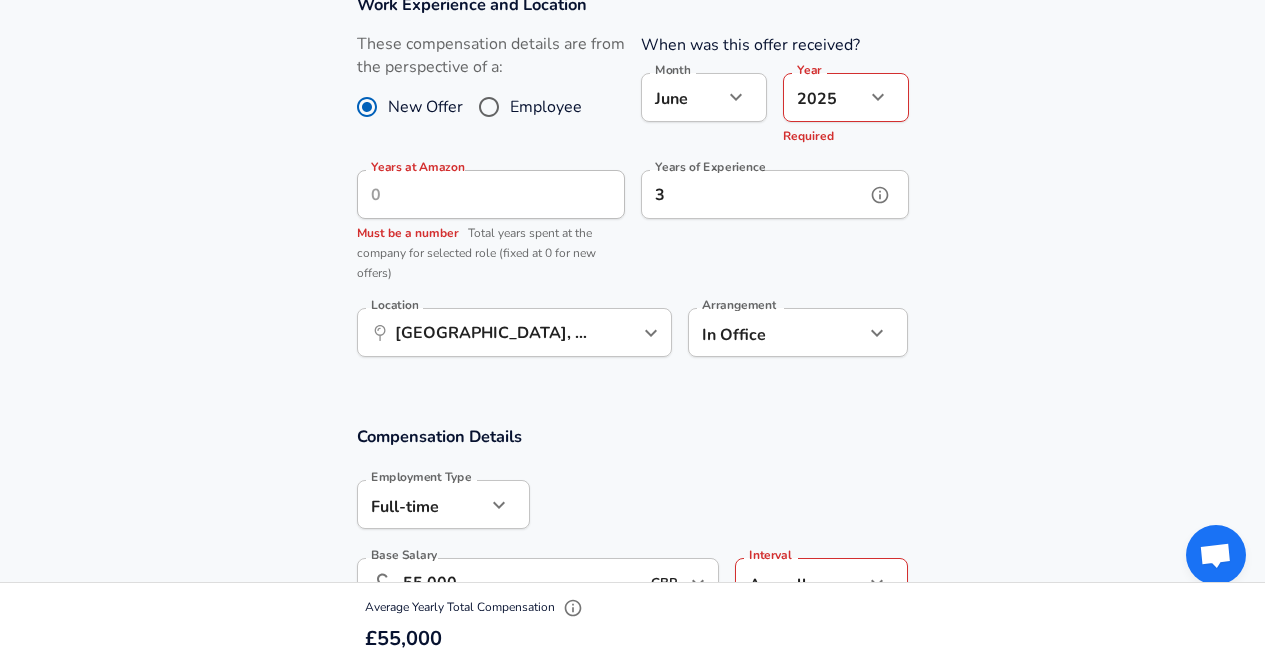 click on "3" at bounding box center [753, 194] 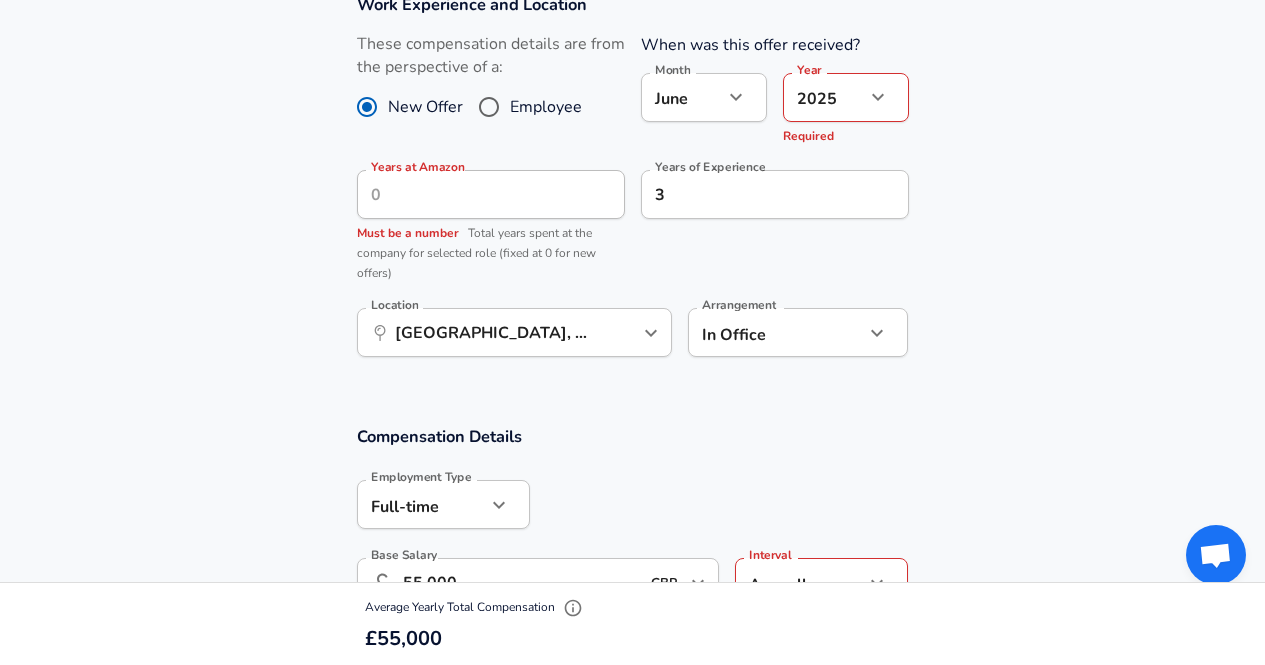 click on "Work Experience and Location These compensation details are from the perspective of a: New Offer Employee When was this offer received? Month [DATE] Month Year [DATE] 2025 Year Required Years at Amazon Years at Amazon Must be a number       Total years spent at the company for selected role (fixed at 0 for new offers) Years of Experience 3 Years of Experience Location ​ [GEOGRAPHIC_DATA], EN, [GEOGRAPHIC_DATA] Location Arrangement In Office office Arrangement" at bounding box center (632, 186) 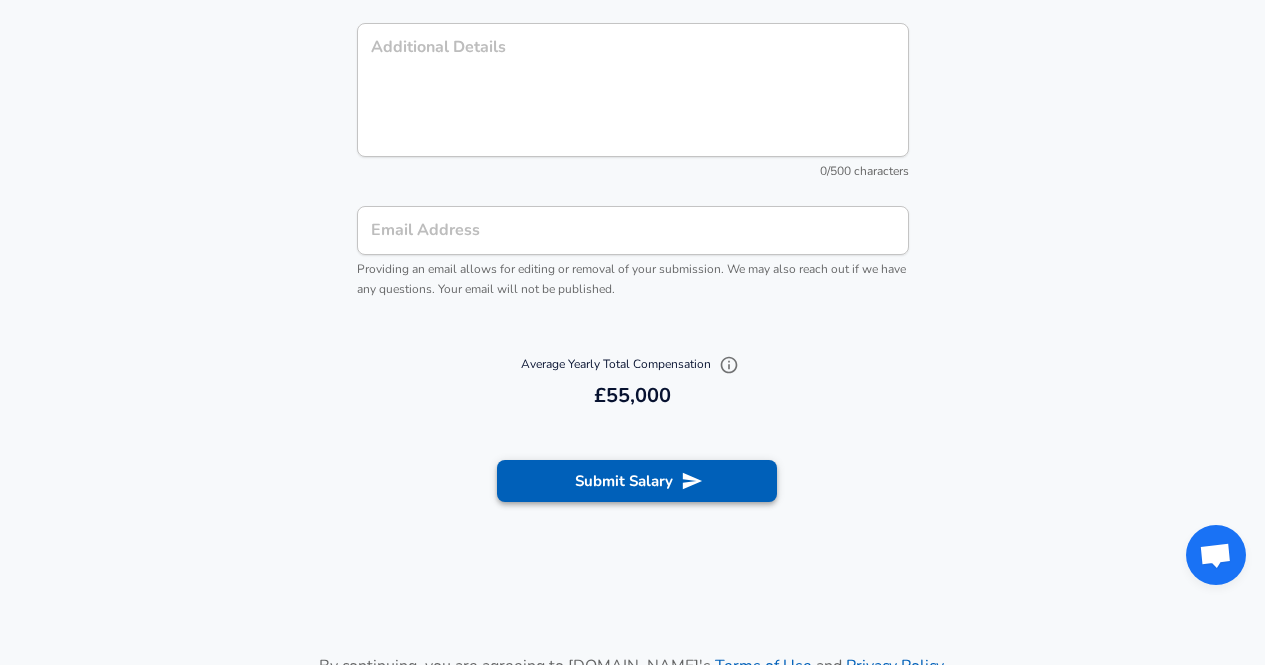 click on "Submit Salary" at bounding box center [637, 481] 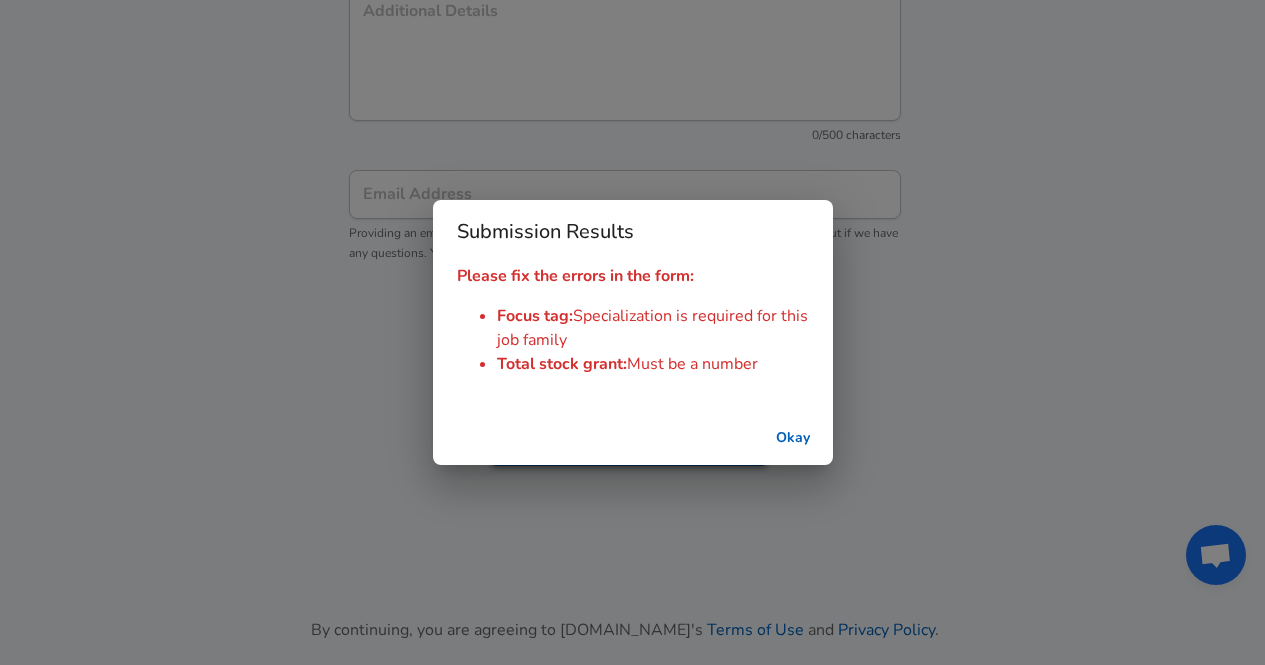 scroll, scrollTop: 2154, scrollLeft: 0, axis: vertical 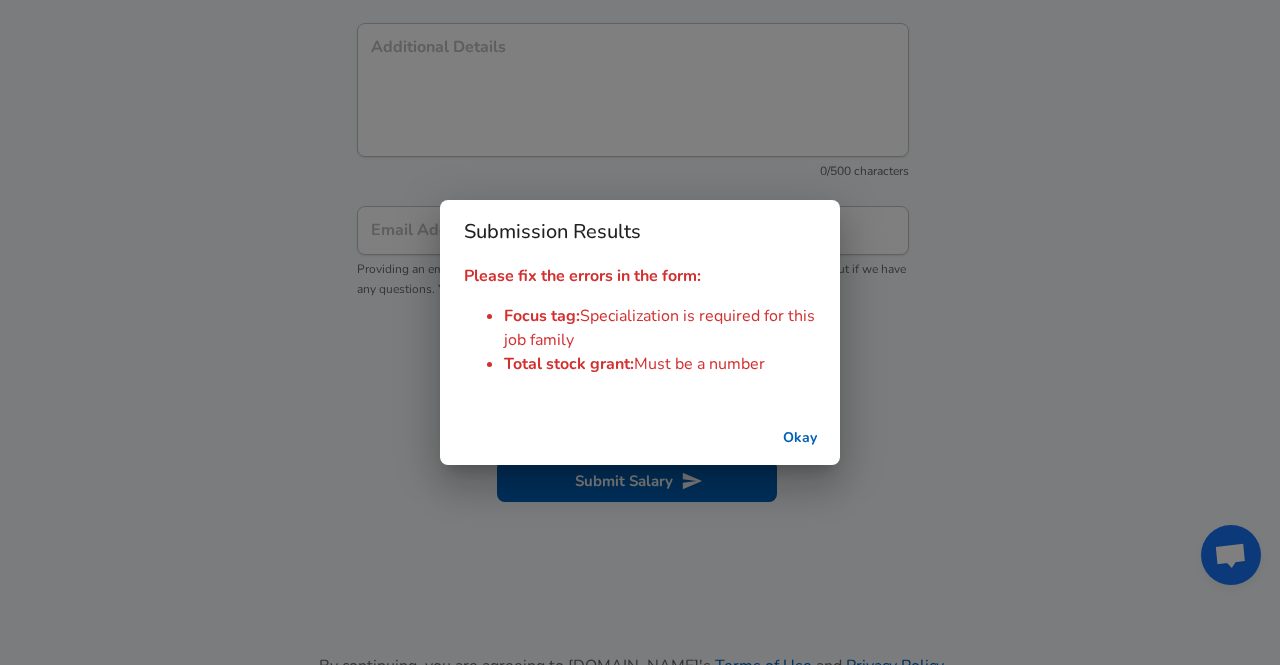 click on "Okay" at bounding box center (800, 438) 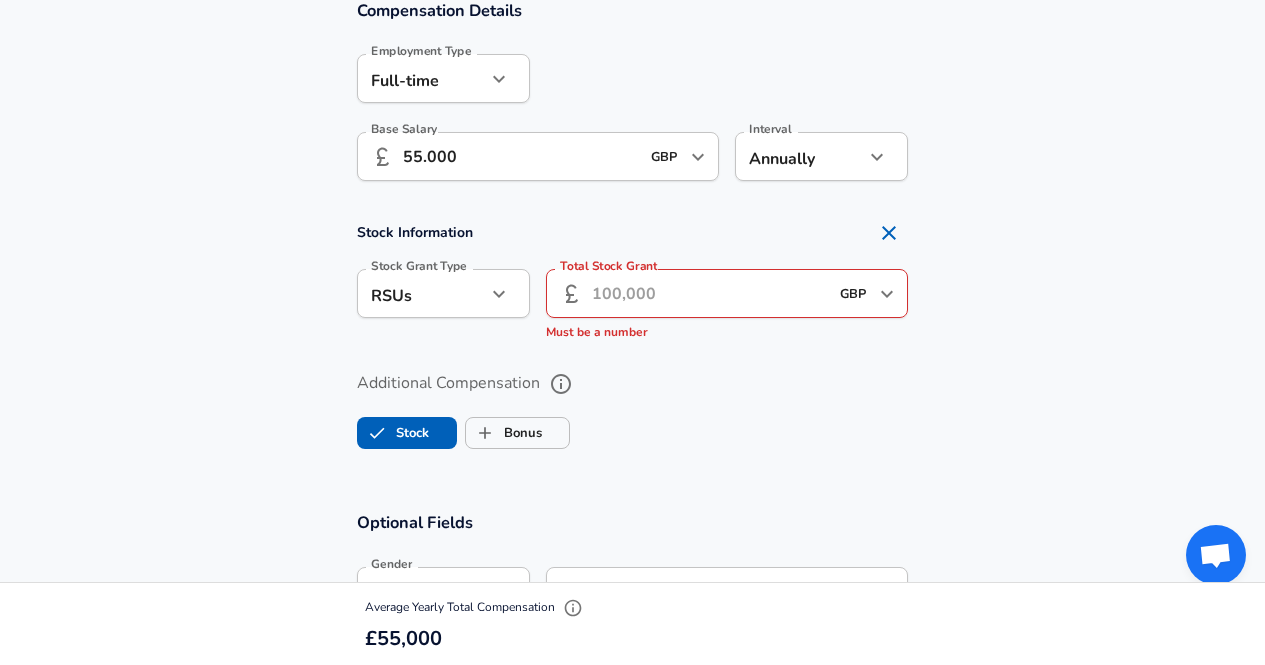 scroll, scrollTop: 1307, scrollLeft: 0, axis: vertical 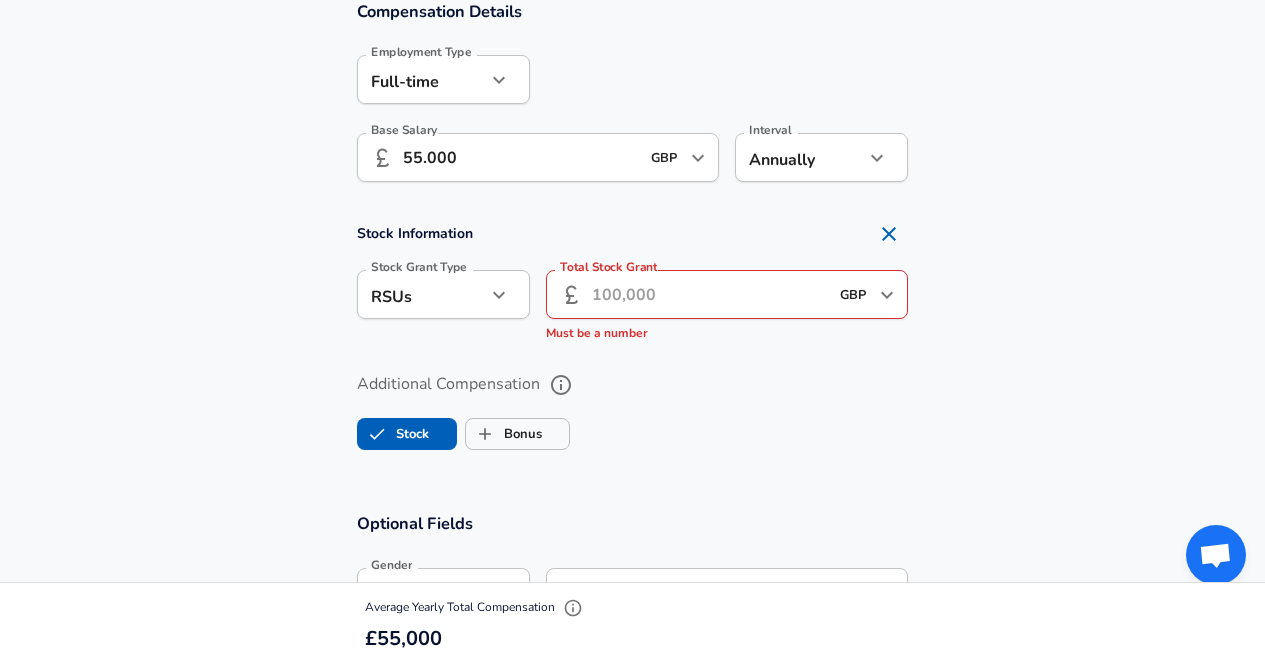 click on "Total Stock Grant" at bounding box center [710, 294] 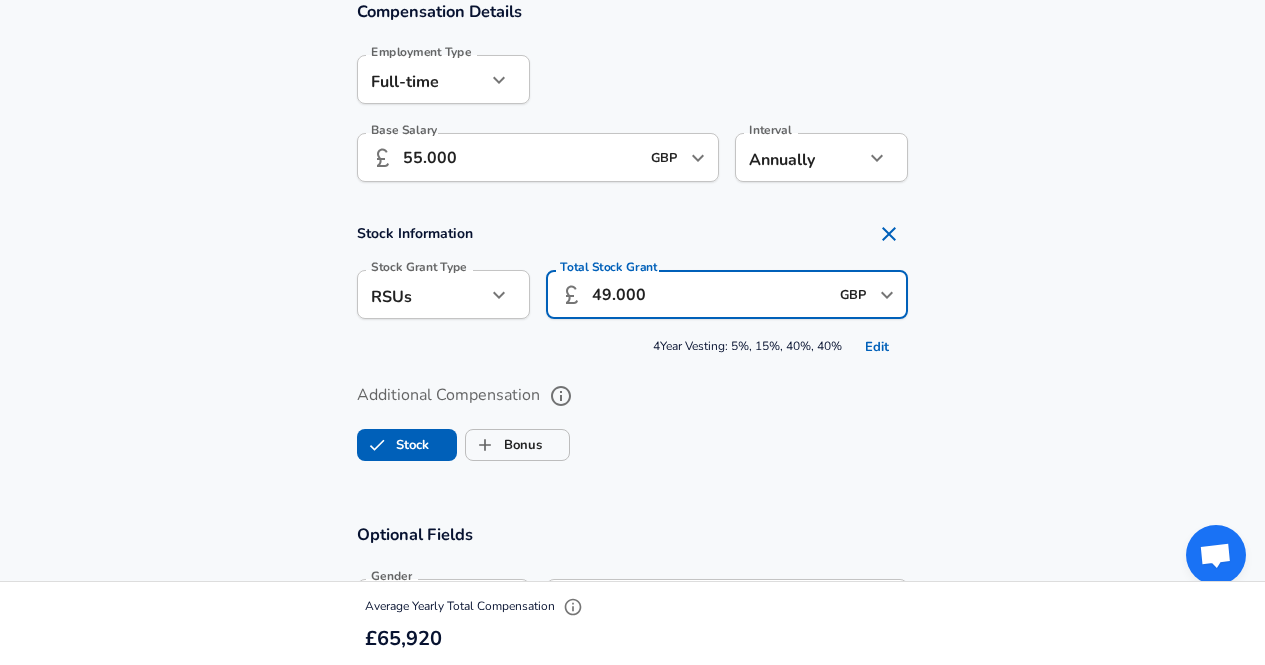 type on "49.000" 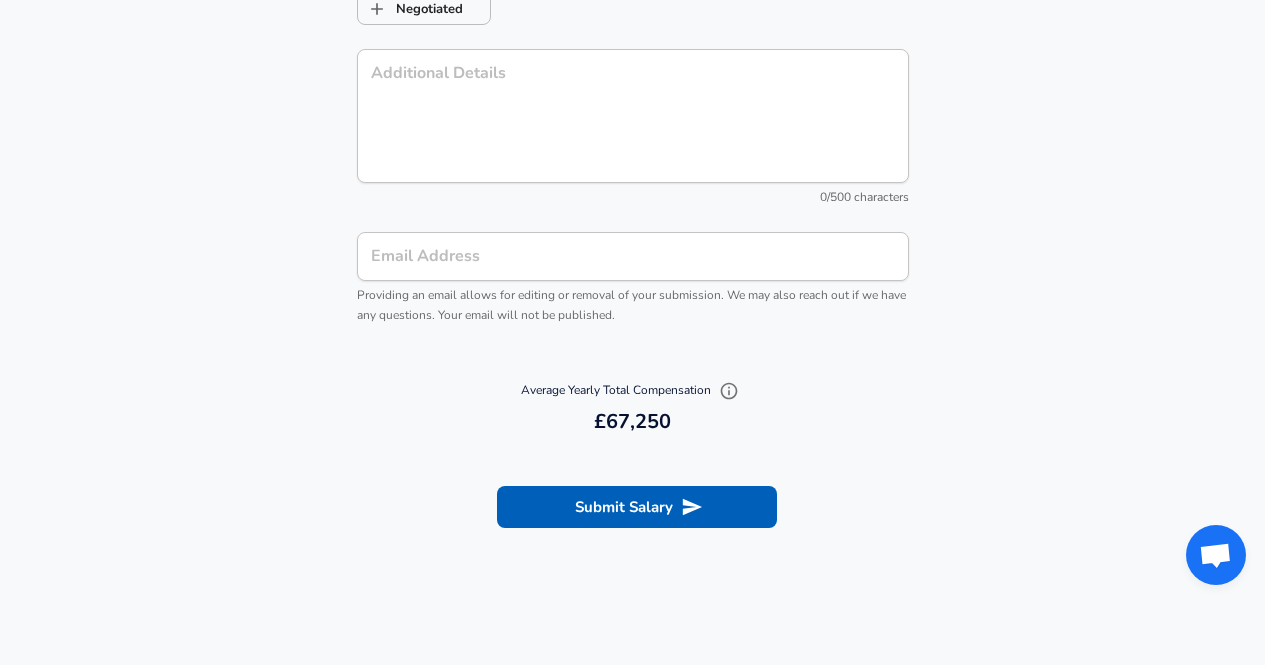 scroll, scrollTop: 2137, scrollLeft: 0, axis: vertical 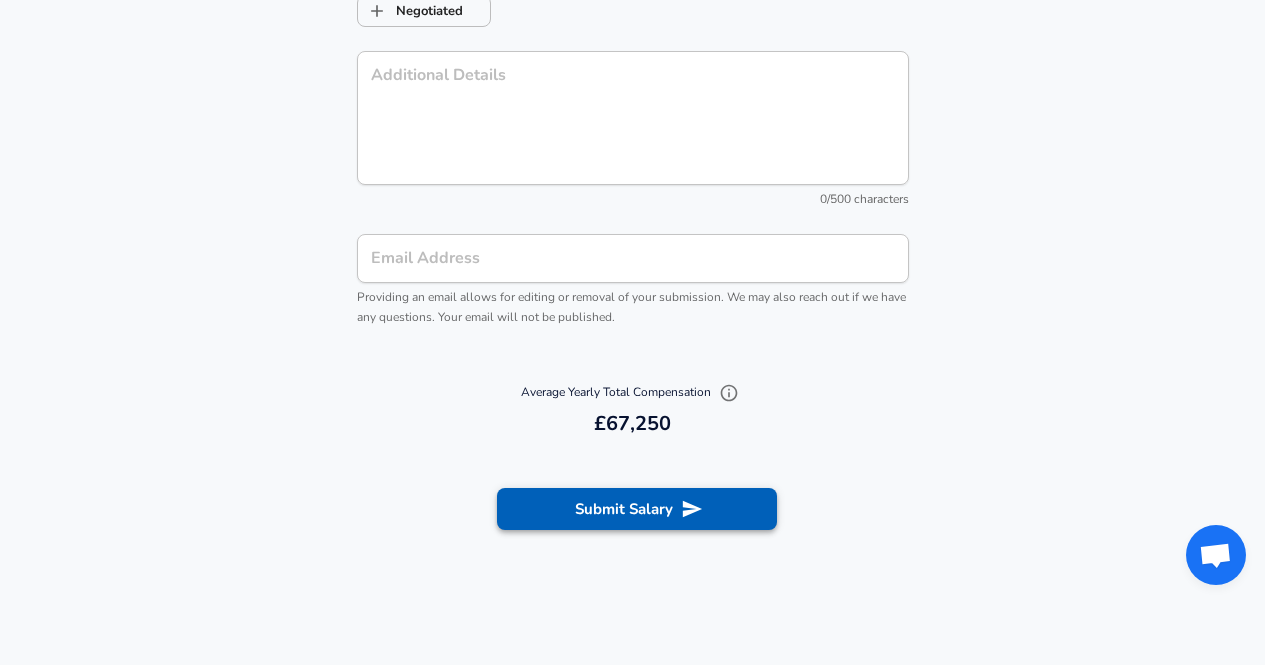 click 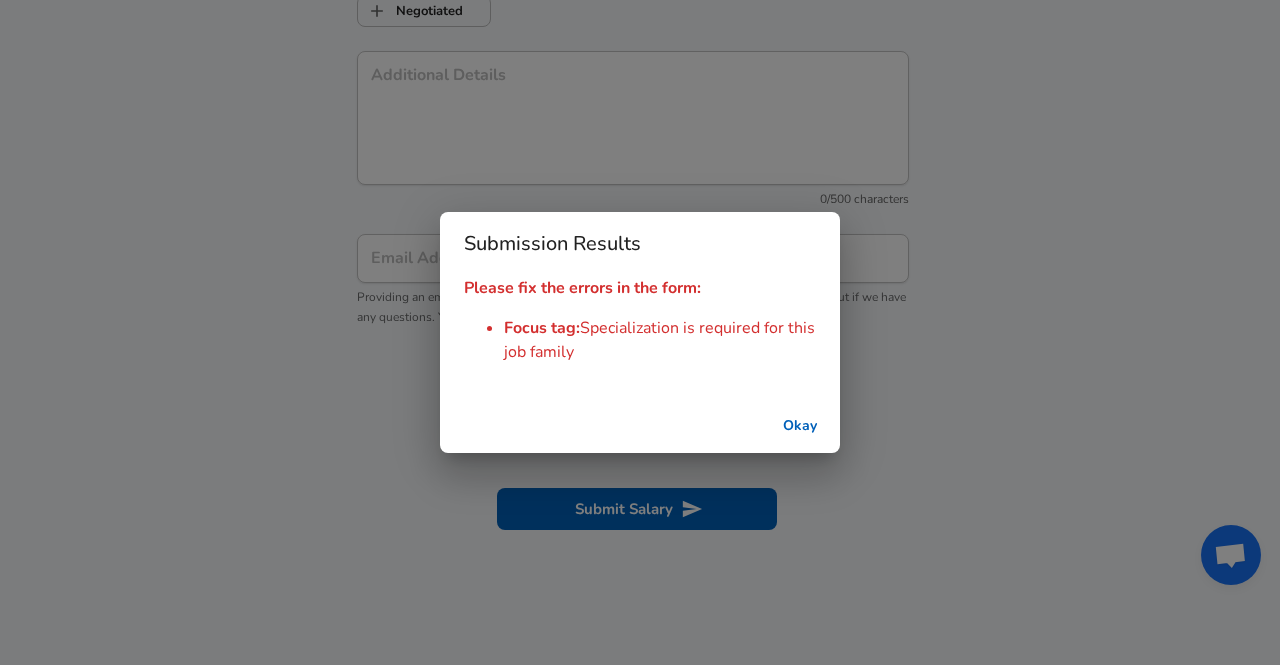 click on "Okay" at bounding box center (800, 426) 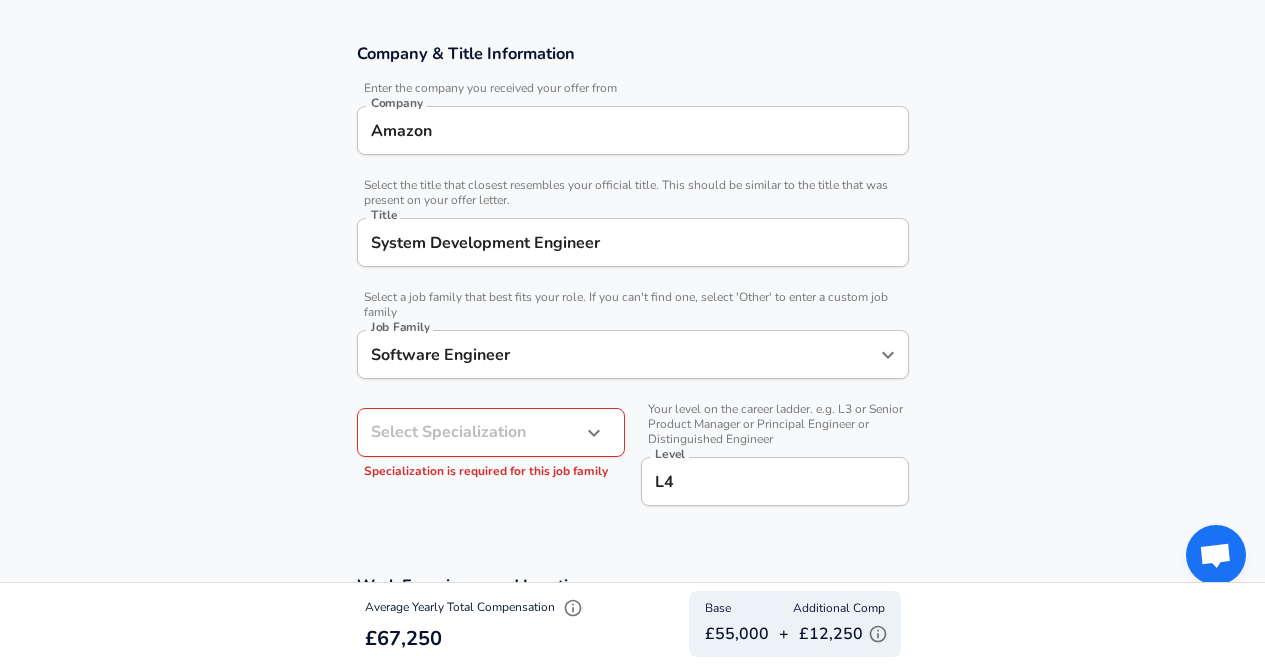 scroll, scrollTop: 338, scrollLeft: 0, axis: vertical 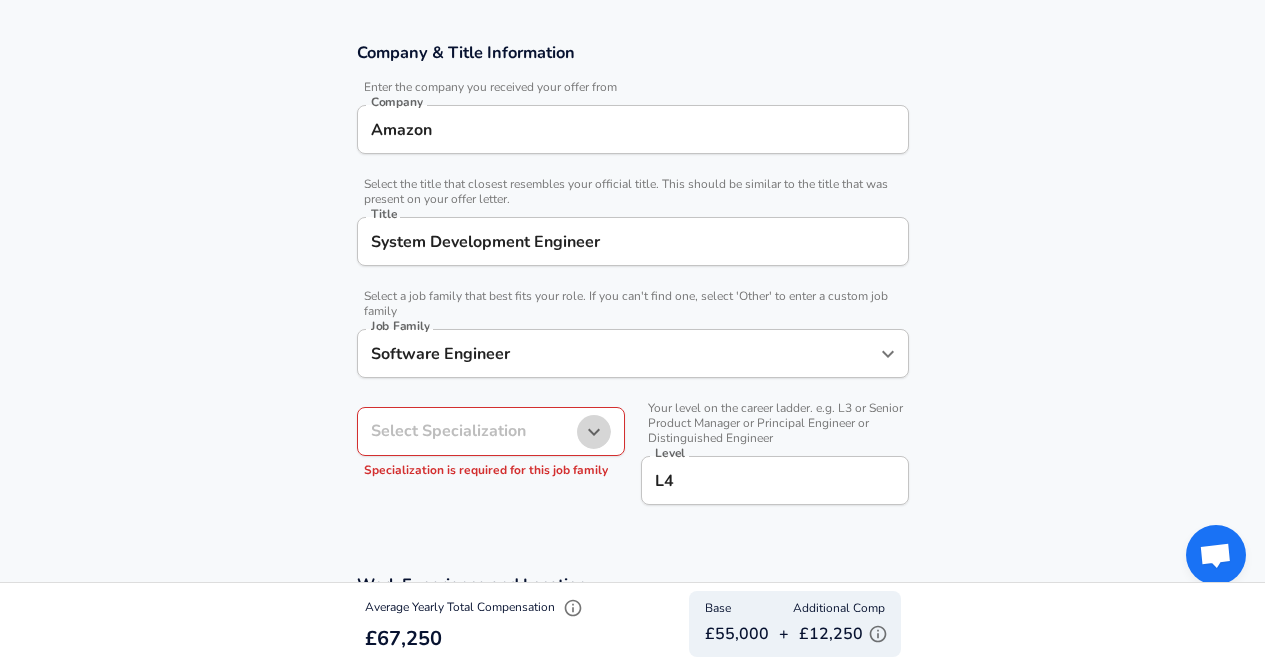 click 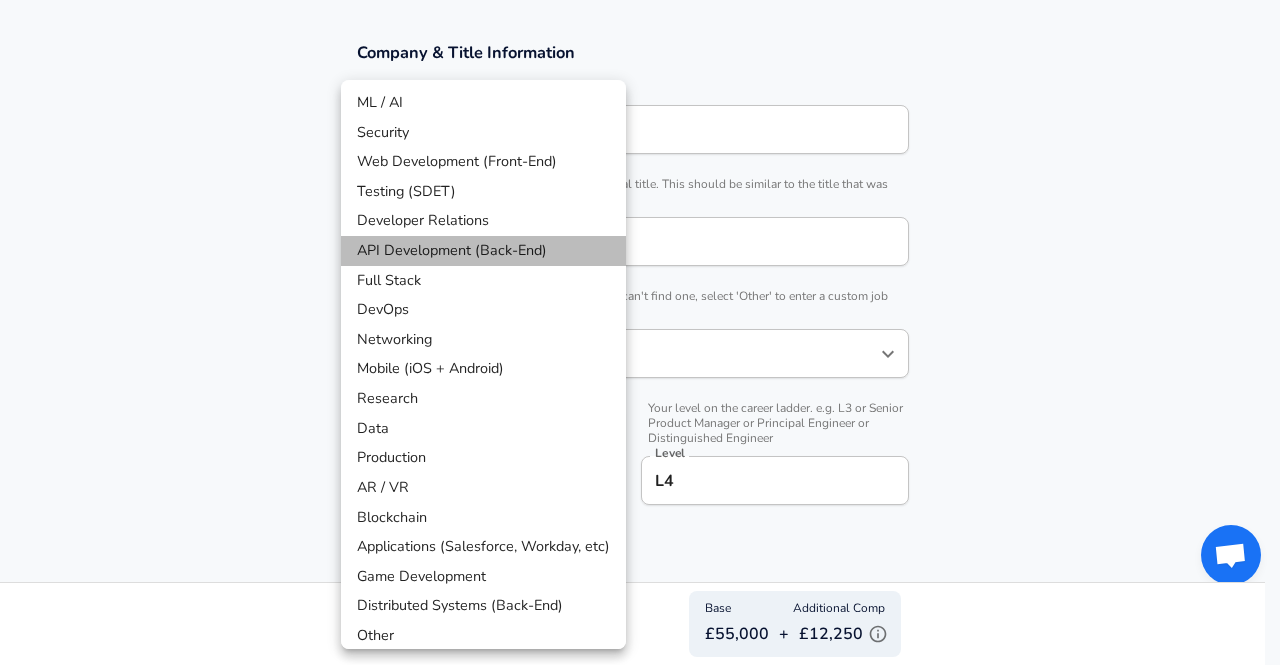 click on "API Development (Back-End)" at bounding box center (483, 251) 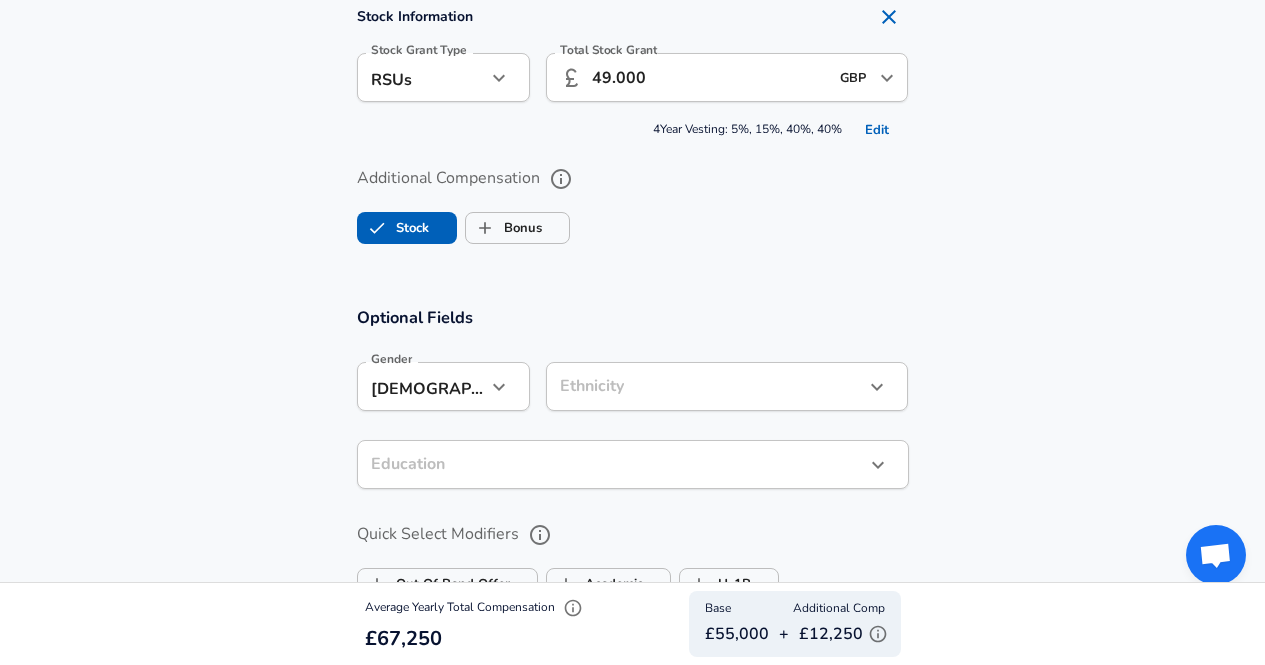 scroll, scrollTop: 1526, scrollLeft: 0, axis: vertical 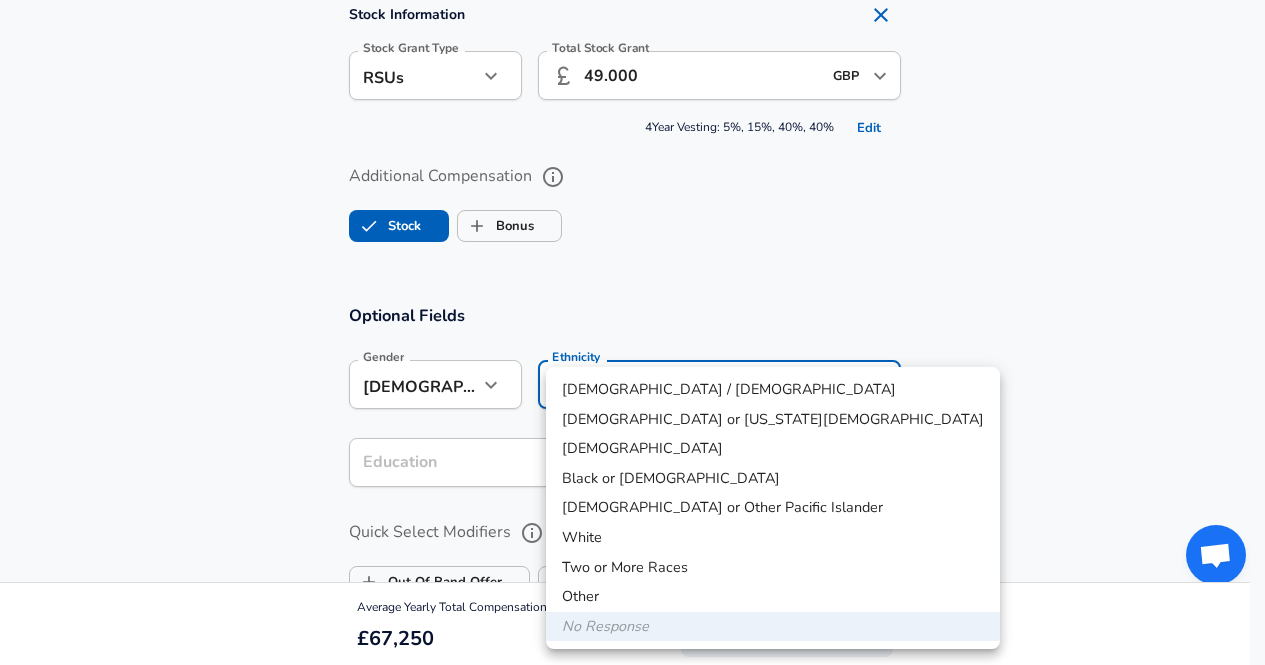 click on "We value your privacy We use cookies to enhance your browsing experience, serve personalized ads or content, and analyze our traffic. By clicking "Accept All", you consent to our use of cookies. Customize    Accept All   Customize Consent Preferences   We use cookies to help you navigate efficiently and perform certain functions. You will find detailed information about all cookies under each consent category below. The cookies that are categorized as "Necessary" are stored on your browser as they are essential for enabling the basic functionalities of the site. ...  Show more Necessary Always Active Necessary cookies are required to enable the basic features of this site, such as providing secure log-in or adjusting your consent preferences. These cookies do not store any personally identifiable data. Cookie _GRECAPTCHA Duration 5 months 27 days Description Google Recaptcha service sets this cookie to identify bots to protect the website against malicious spam attacks. Cookie __stripe_mid Duration 1 year MR" at bounding box center [632, -1194] 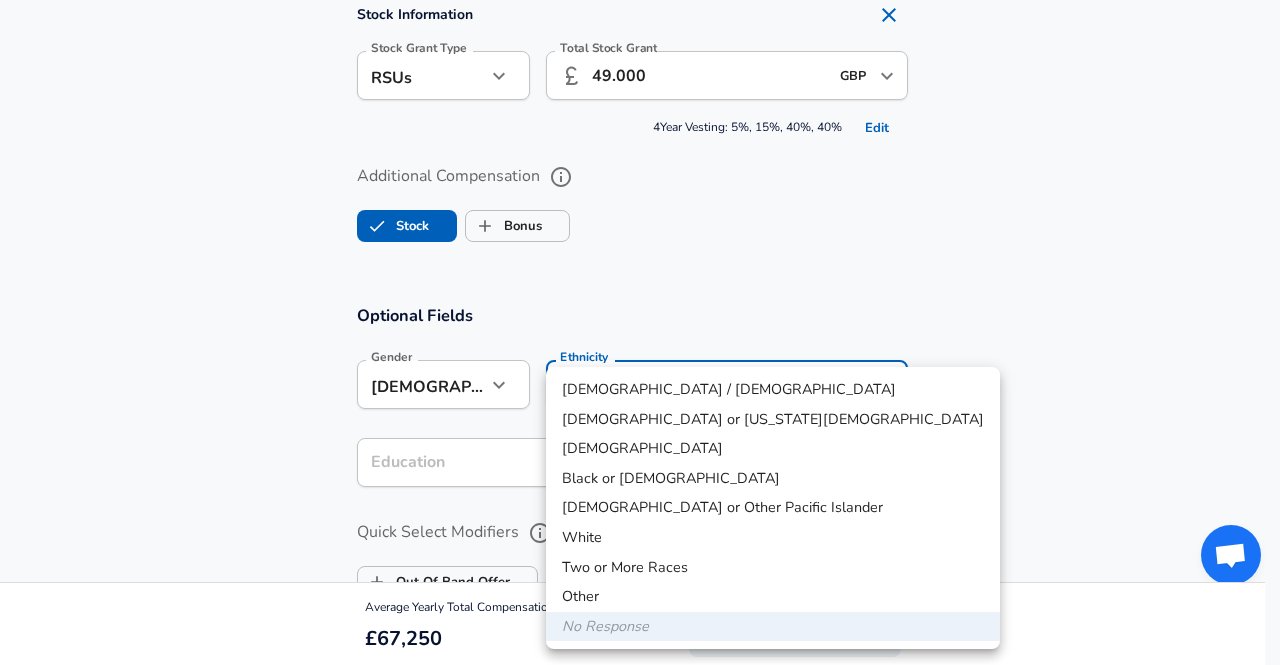 click at bounding box center (640, 332) 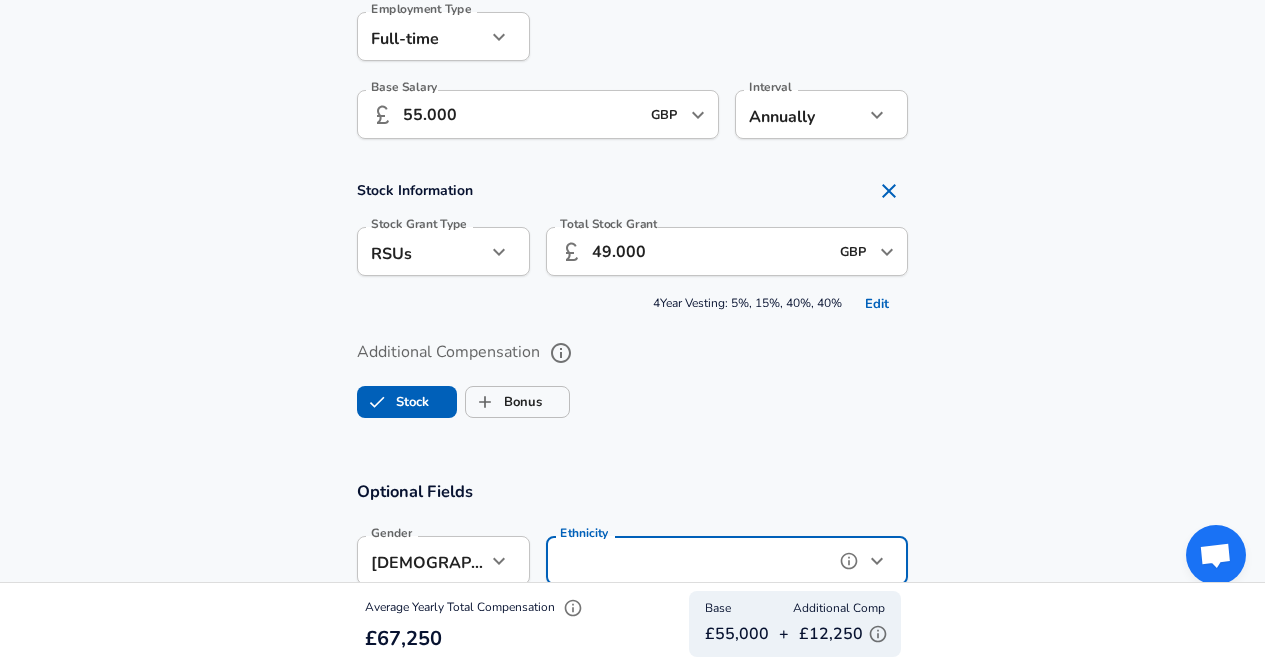scroll, scrollTop: 1352, scrollLeft: 0, axis: vertical 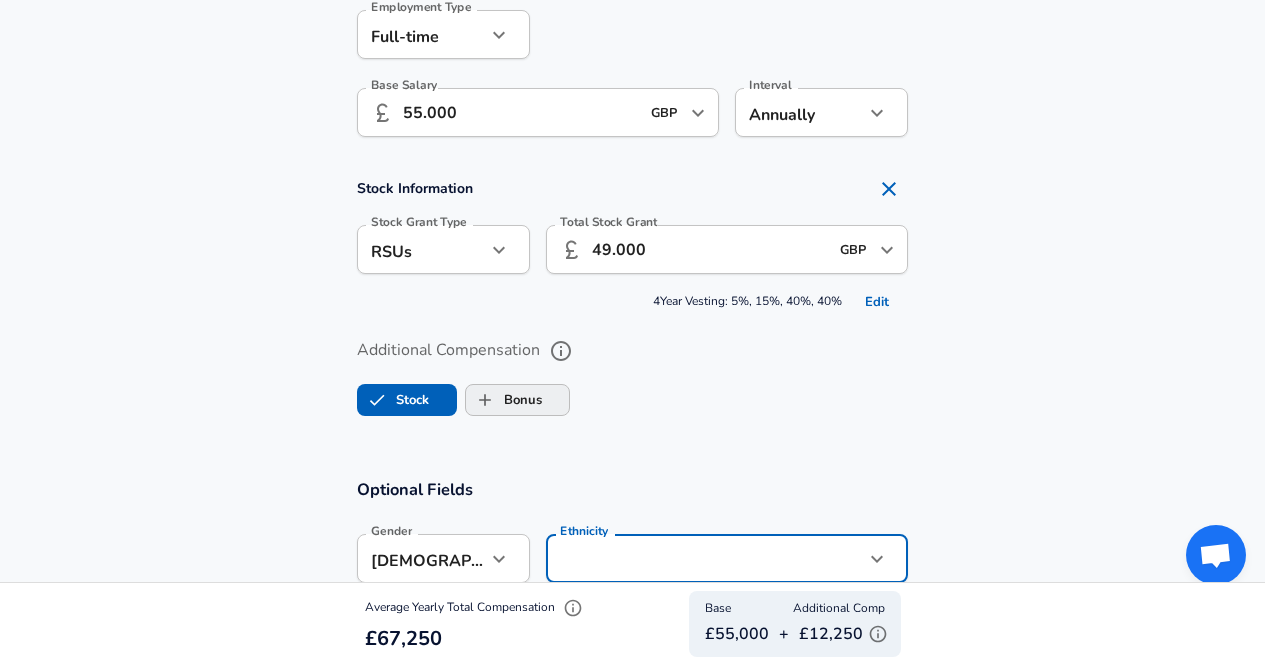 click on "Bonus" at bounding box center [485, 400] 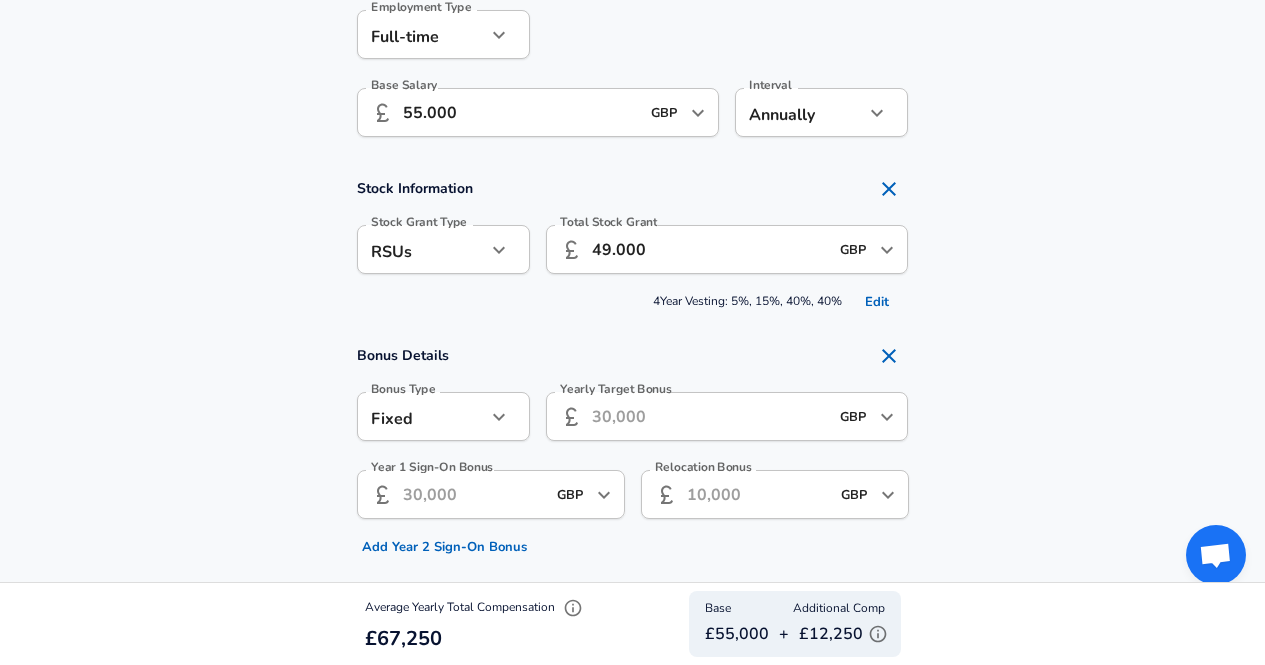 checkbox on "true" 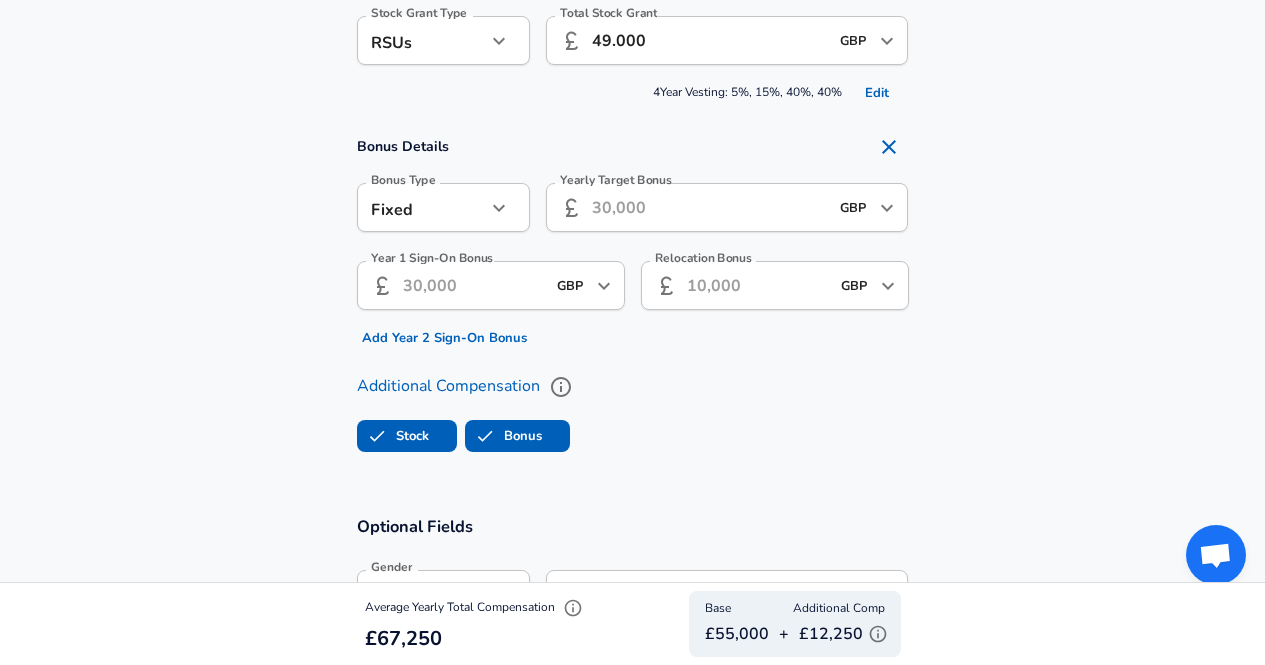 scroll, scrollTop: 1562, scrollLeft: 0, axis: vertical 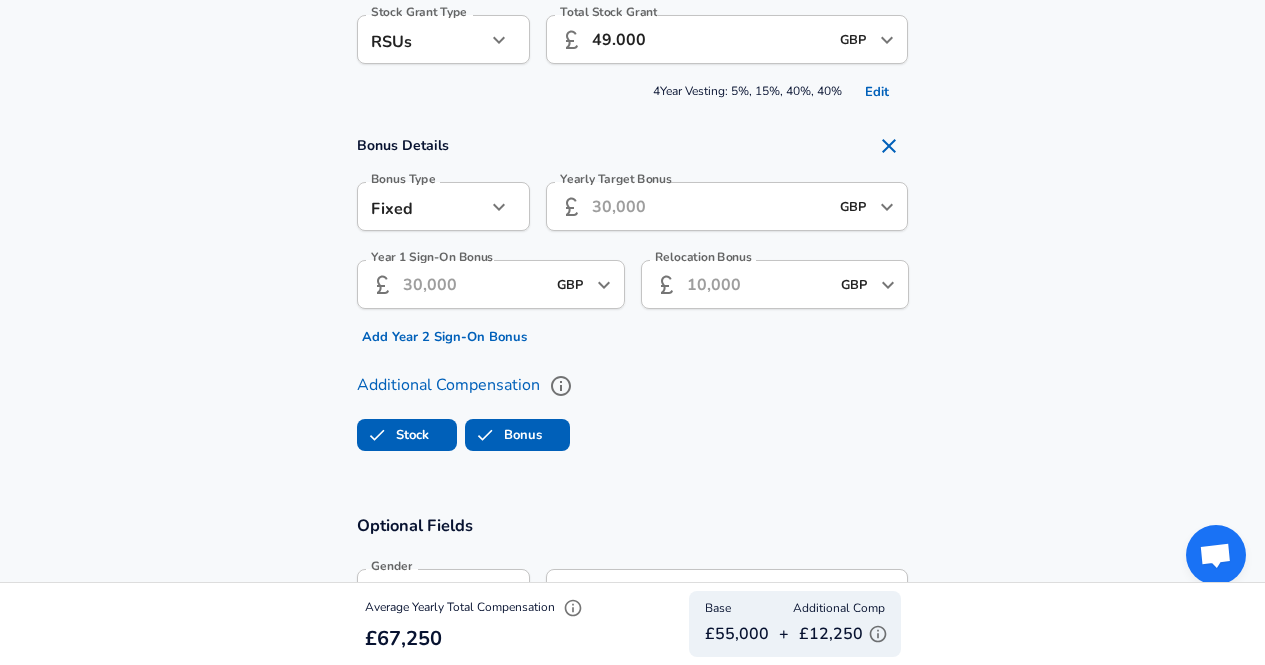click on "Yearly Target Bonus ​ GBP ​ Yearly Target Bonus" at bounding box center (719, 205) 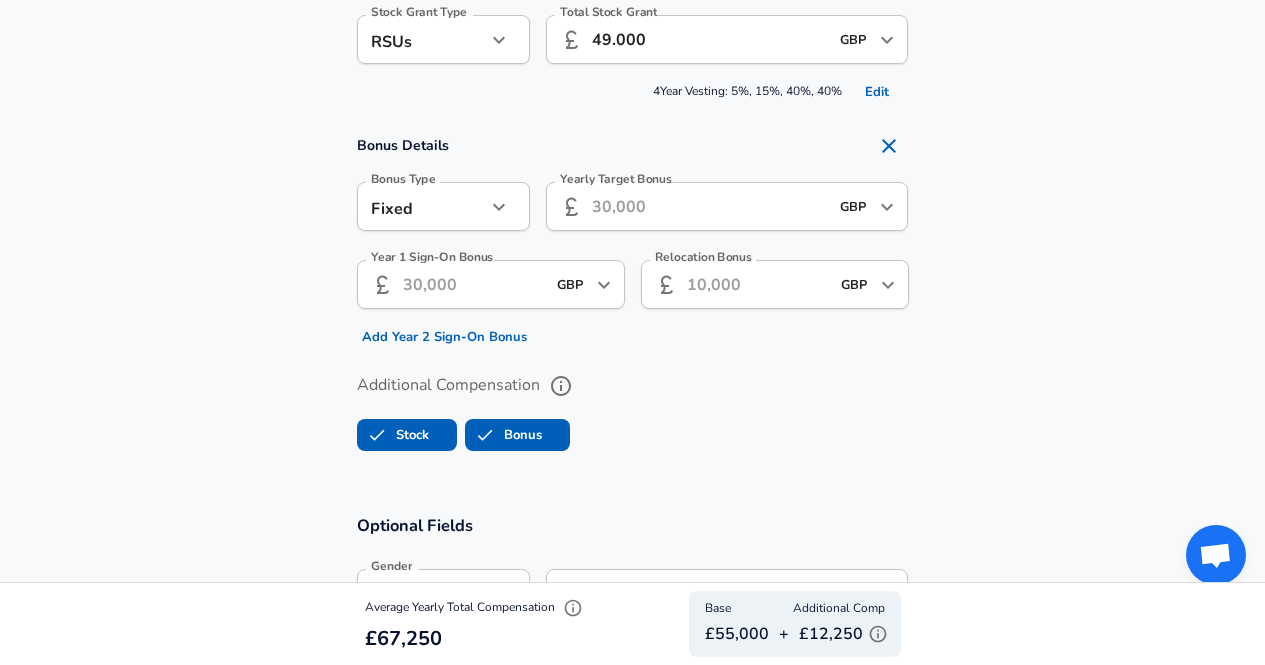 click on "Yearly Target Bonus" at bounding box center [710, 206] 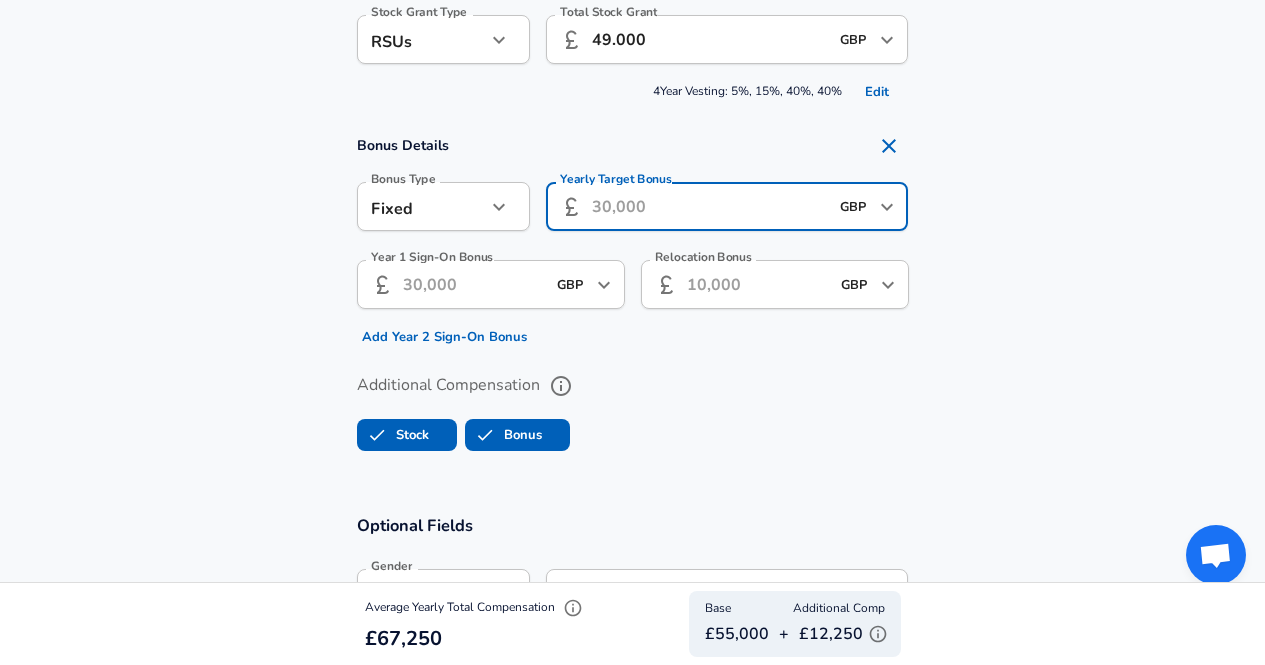 type on "1" 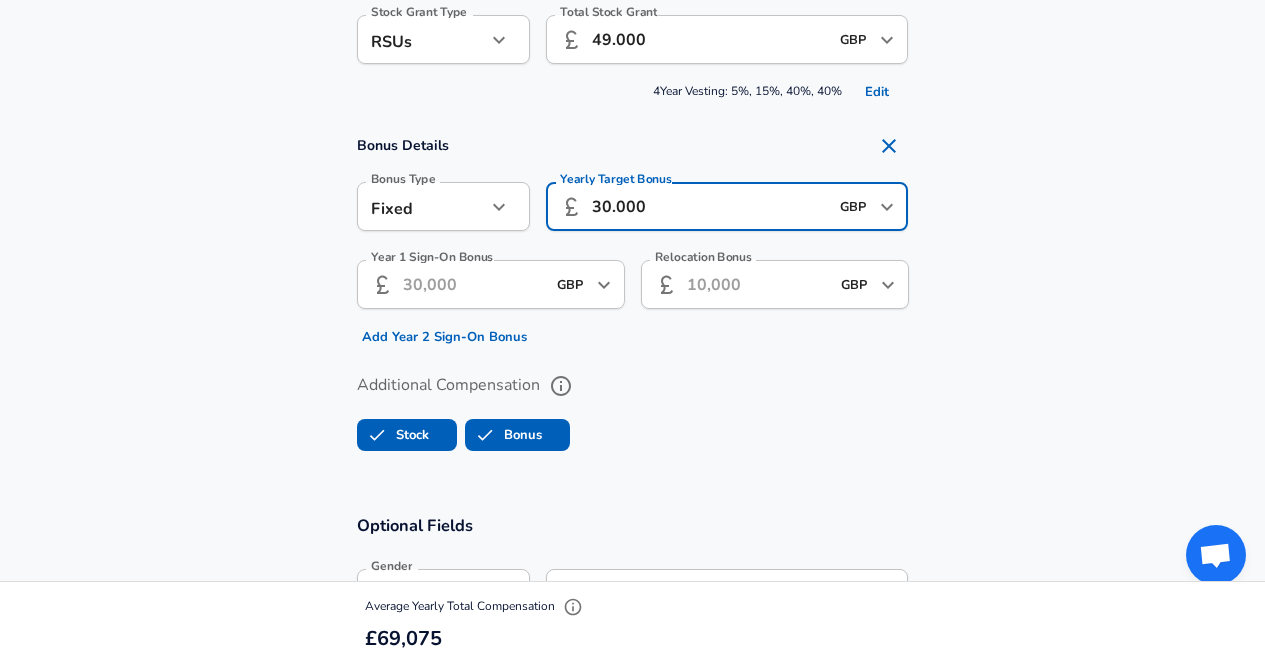 type on "30.000" 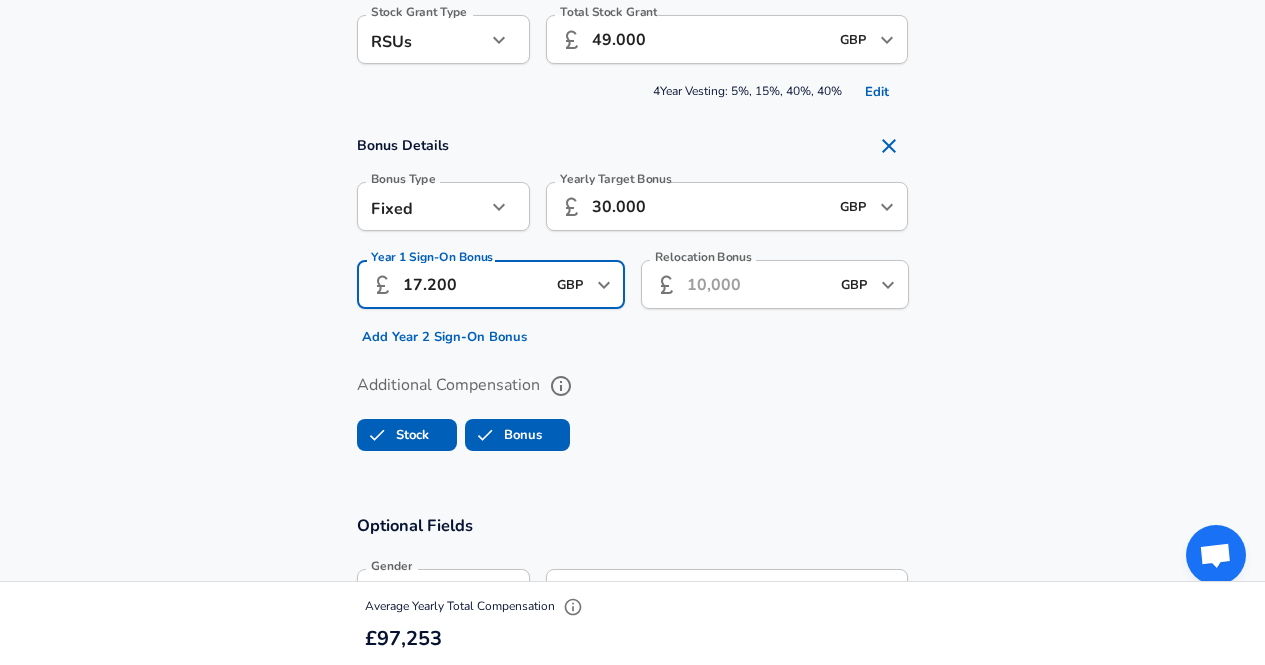 type on "17.200" 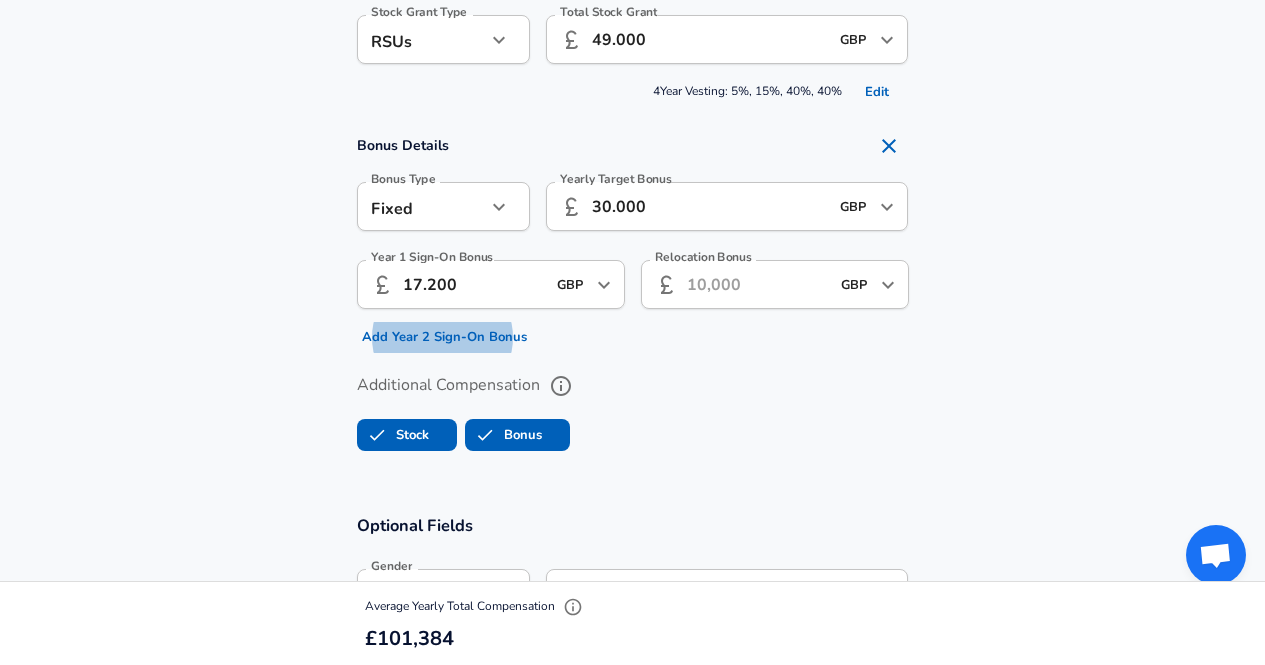 type 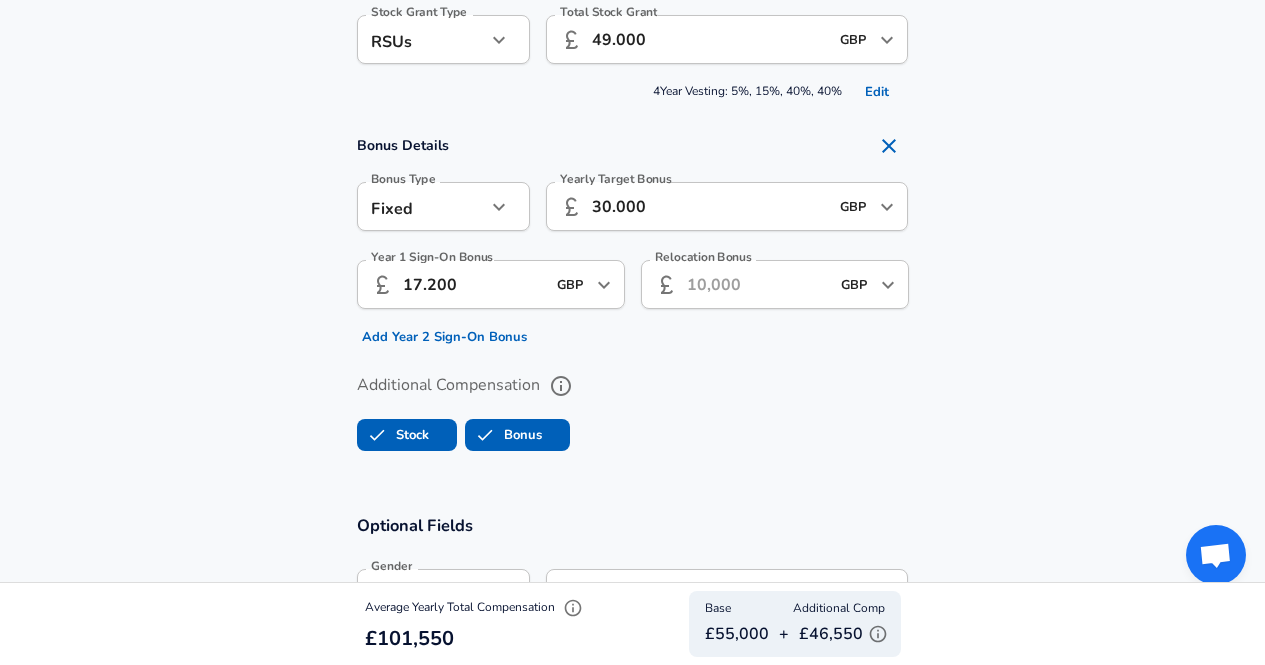 click on "Relocation Bonus" at bounding box center [758, 284] 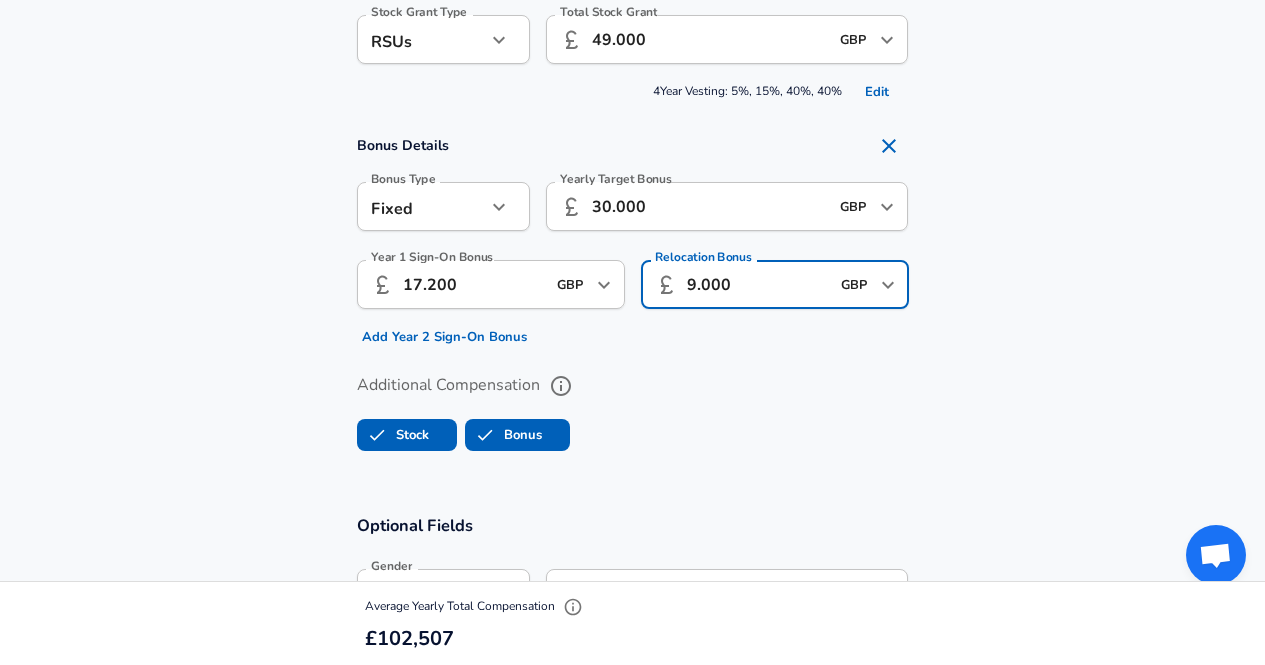 click at bounding box center [888, 285] 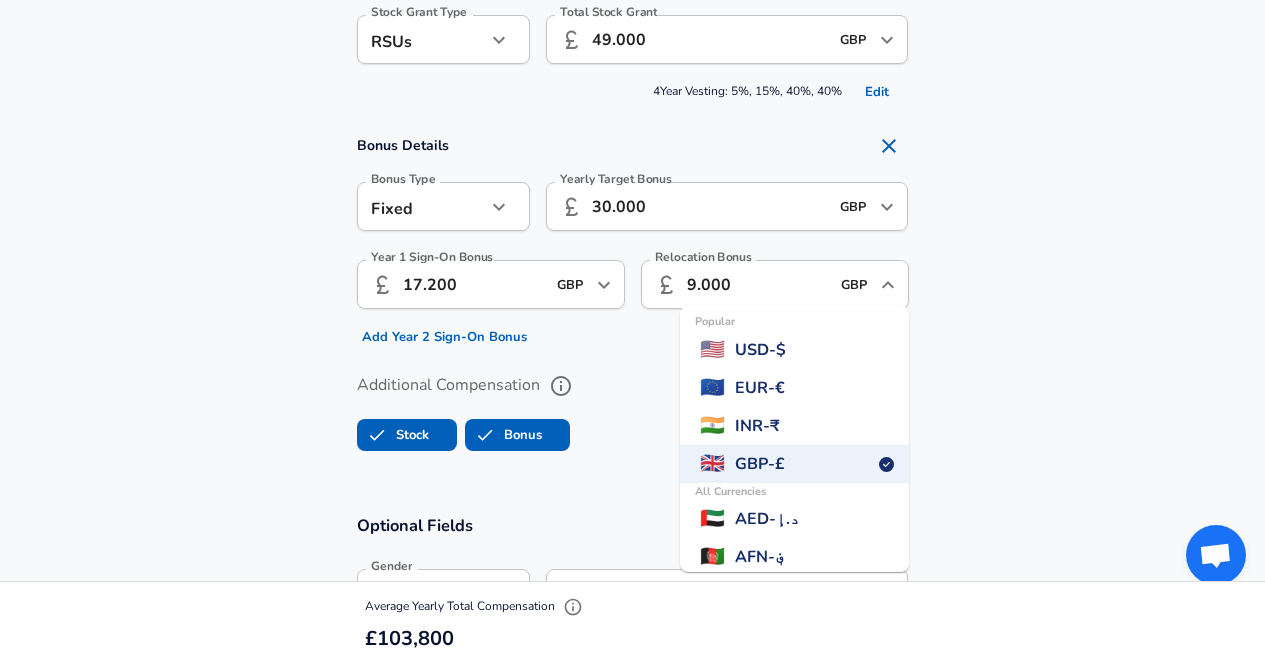 click on "Popular 🇺🇸 USD  -  $" at bounding box center [794, 350] 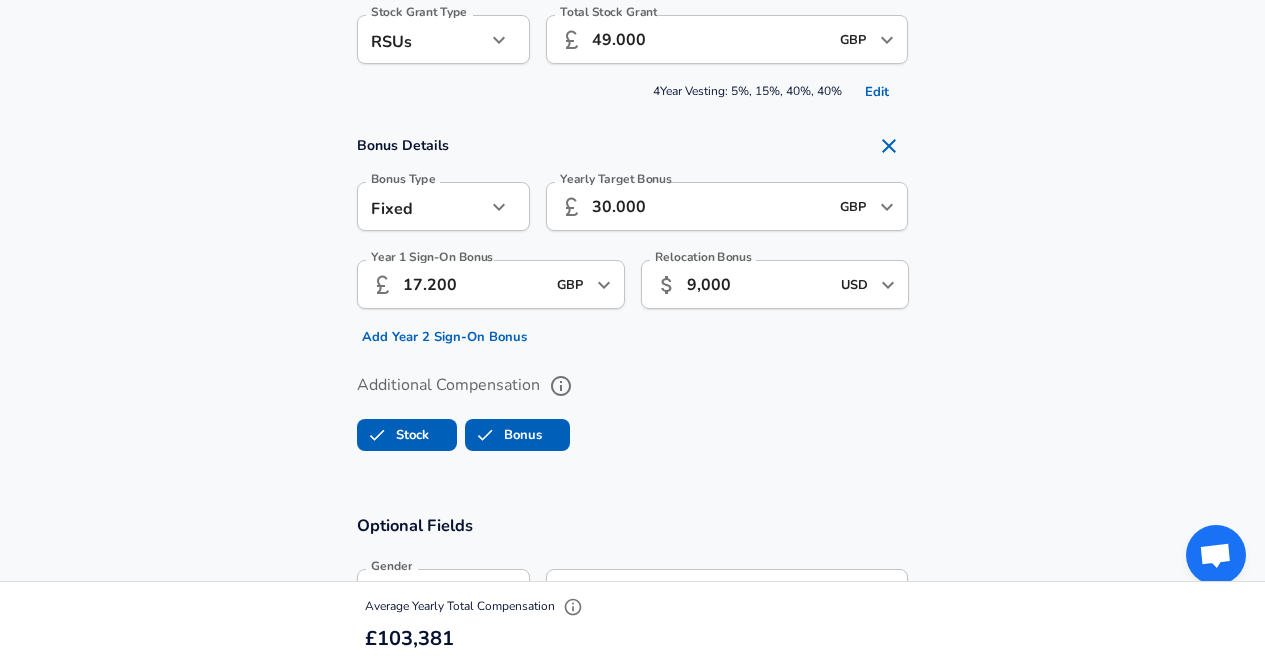 click on "Additional Compensation   Stock Bonus" at bounding box center [632, 406] 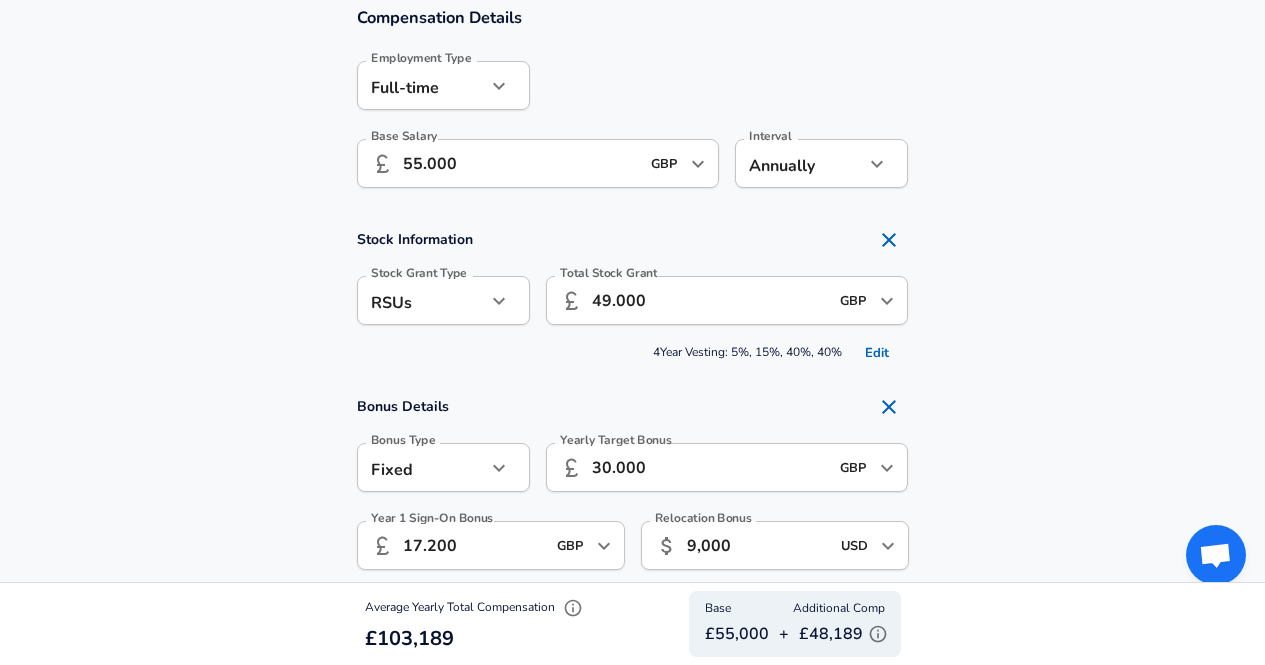 scroll, scrollTop: 1300, scrollLeft: 0, axis: vertical 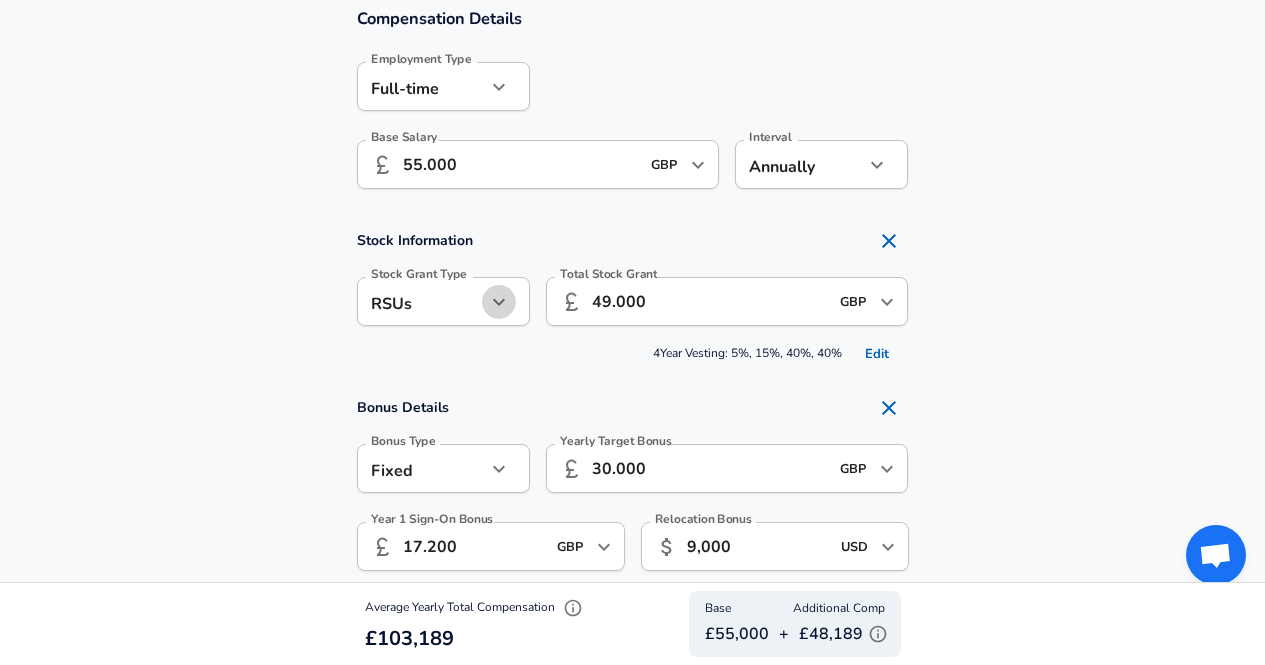 click at bounding box center [499, 302] 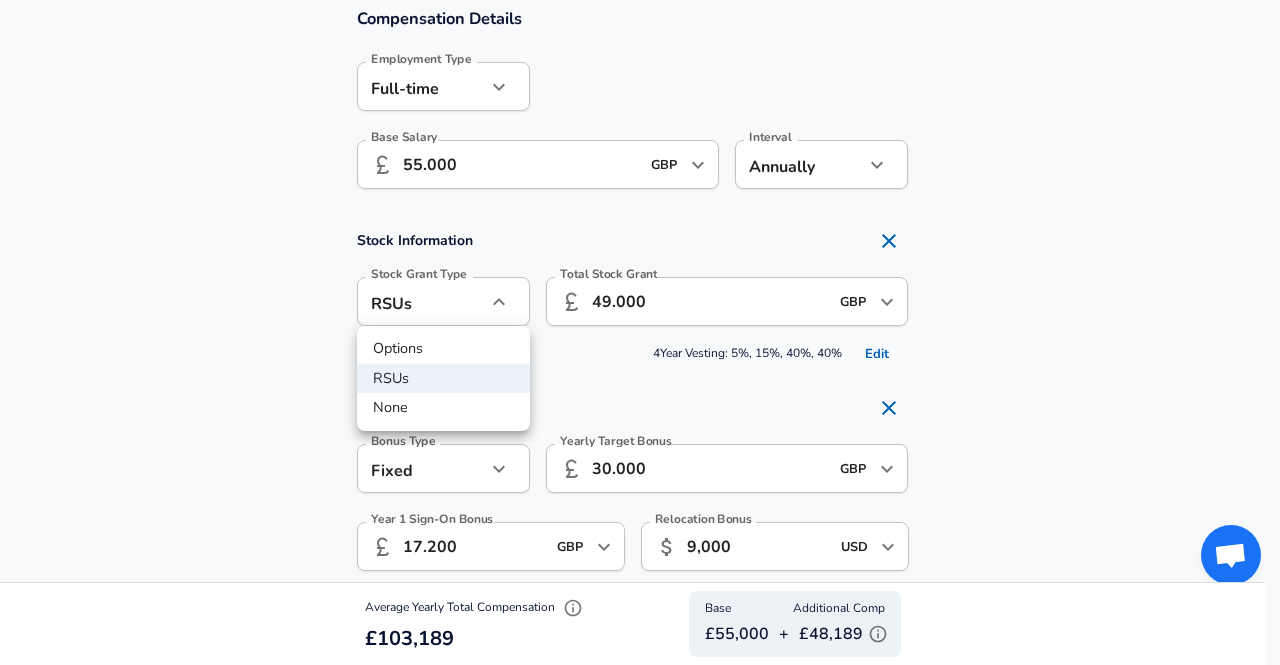 click at bounding box center (640, 332) 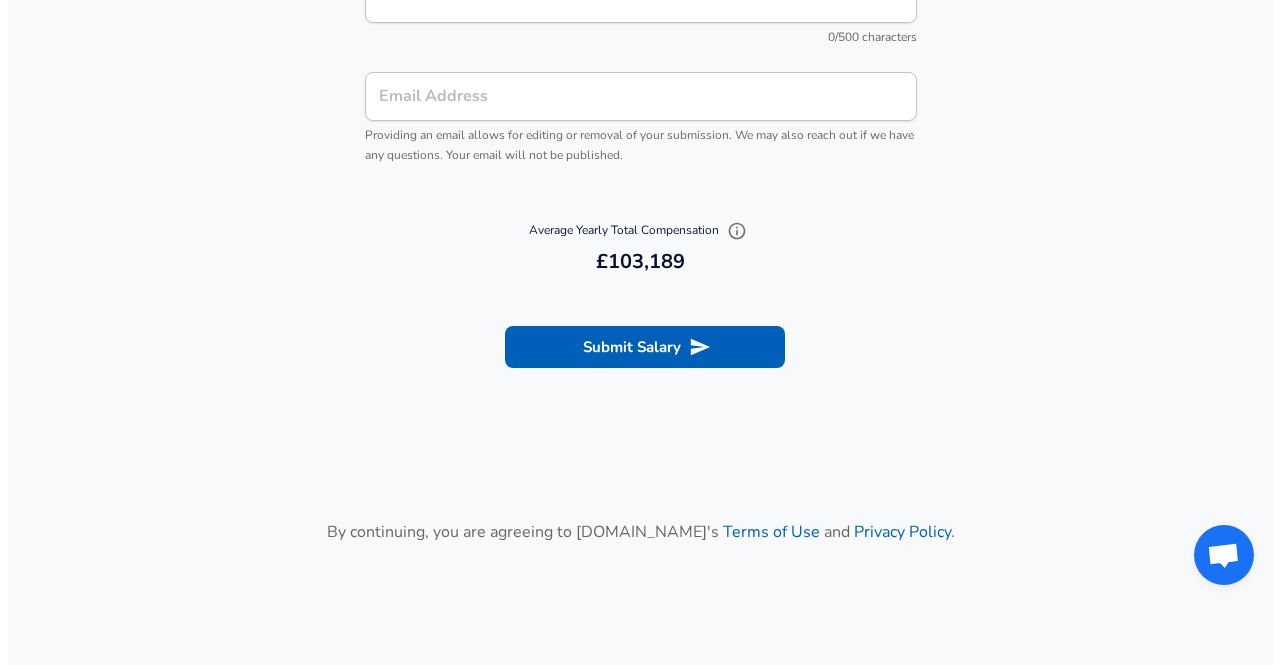 scroll, scrollTop: 2630, scrollLeft: 0, axis: vertical 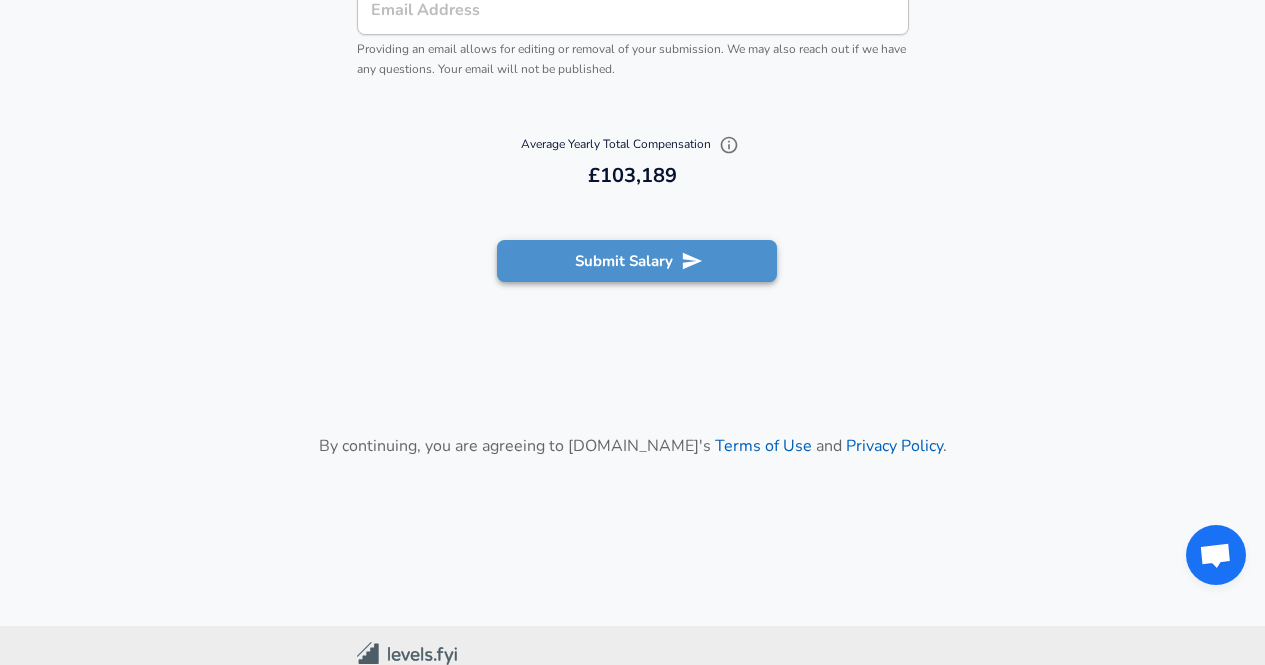 click on "Submit Salary" at bounding box center [637, 261] 